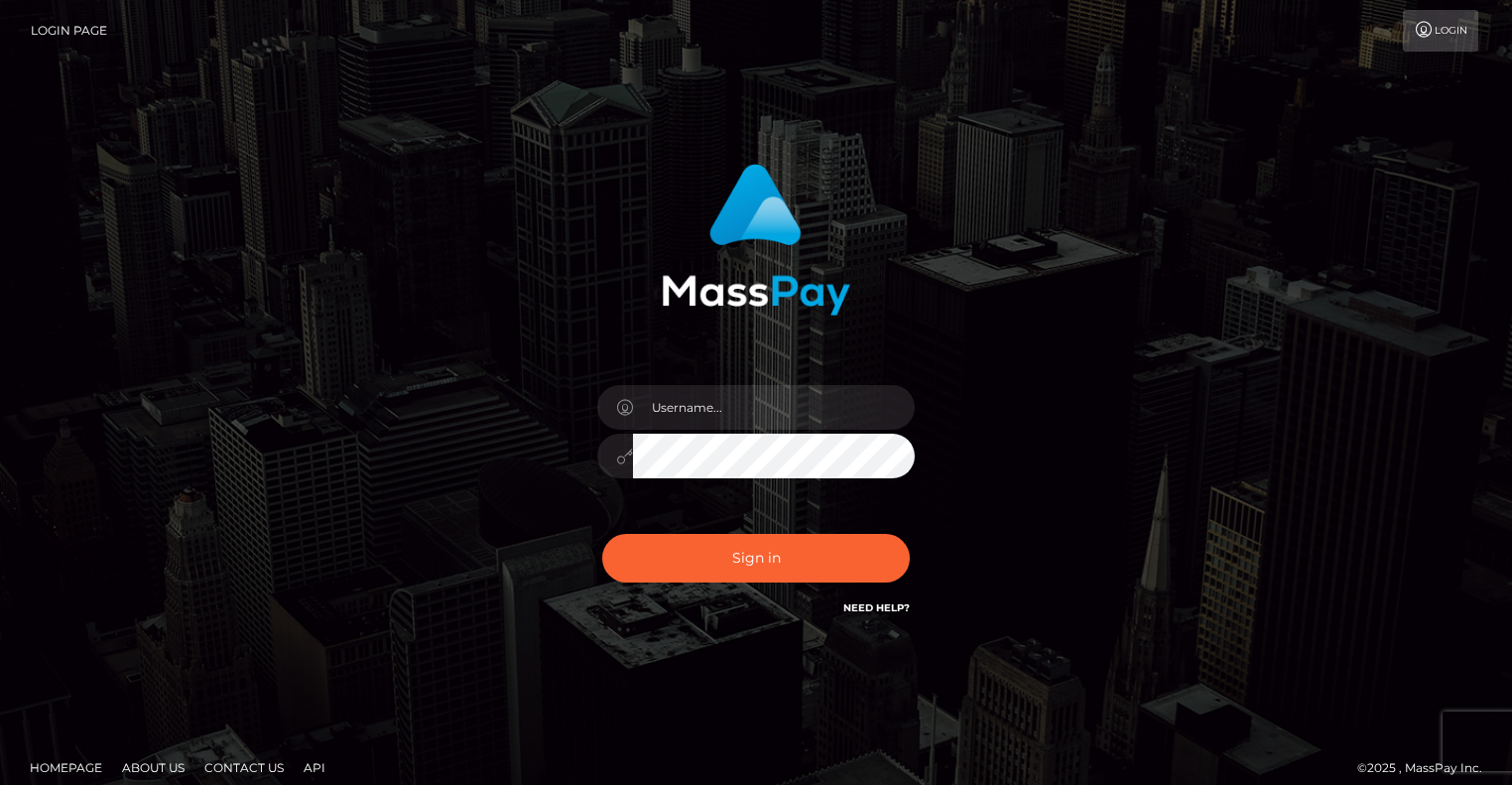 scroll, scrollTop: 0, scrollLeft: 0, axis: both 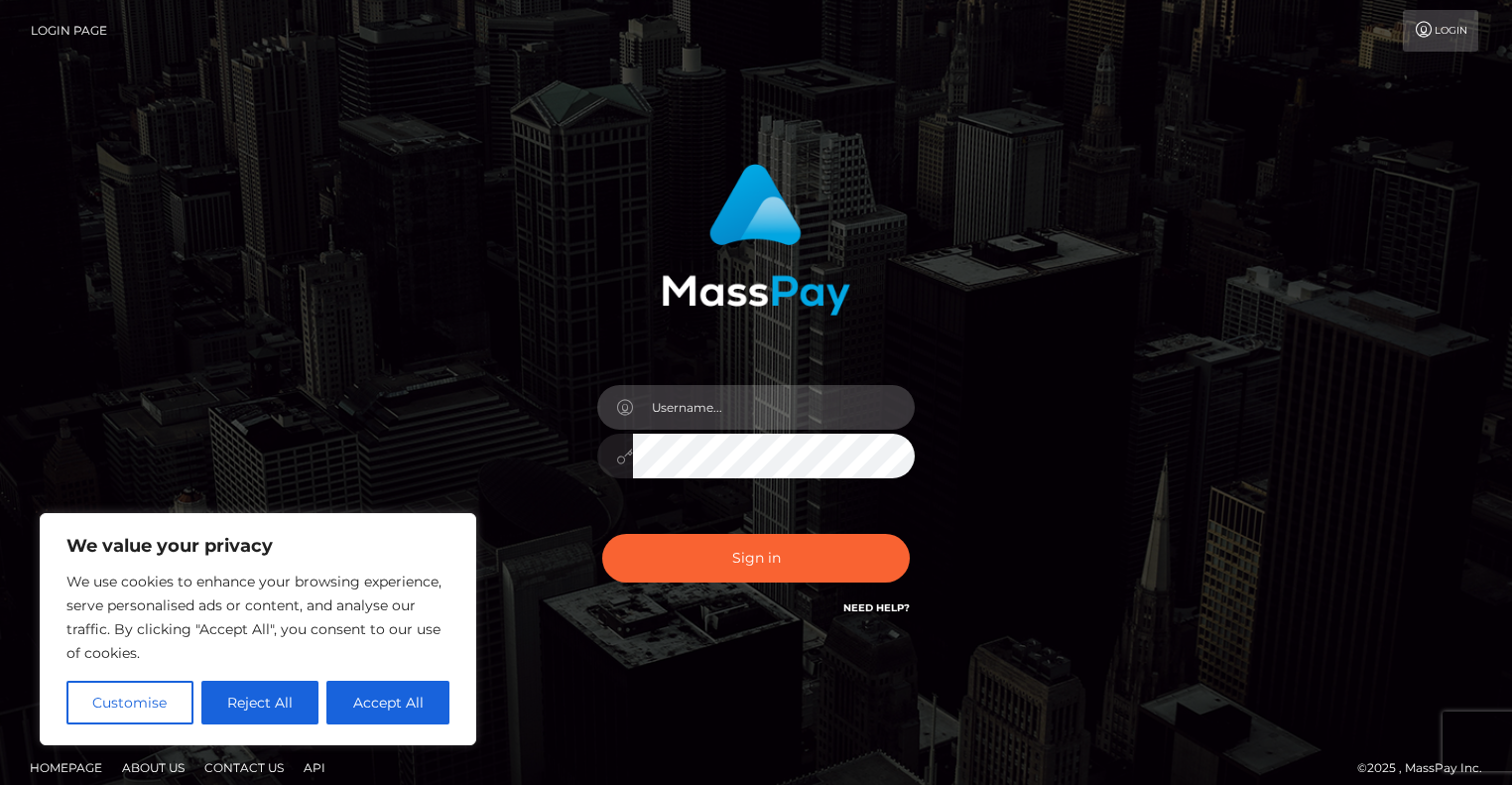 click at bounding box center (774, 407) 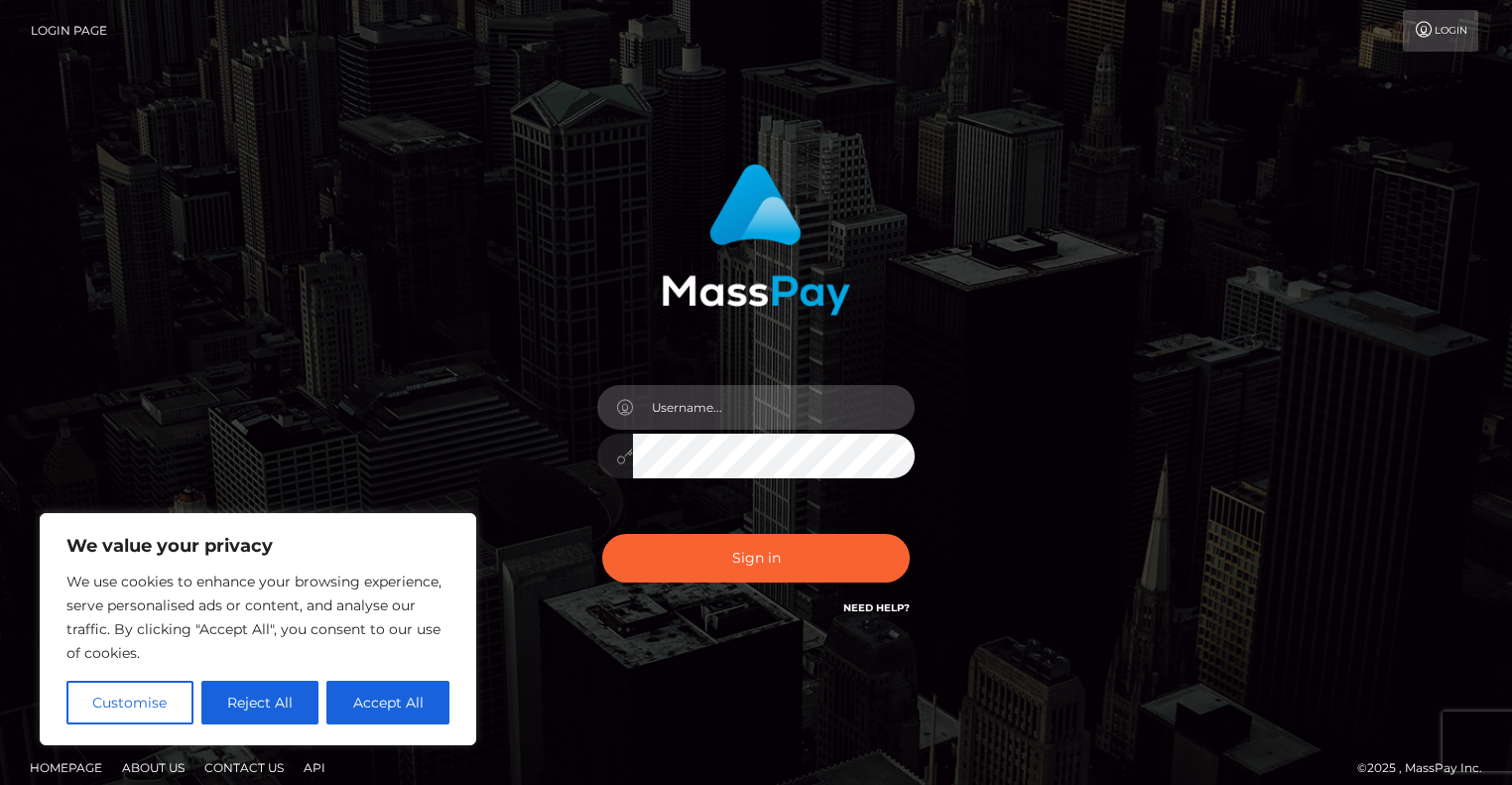 type on "[EMAIL]" 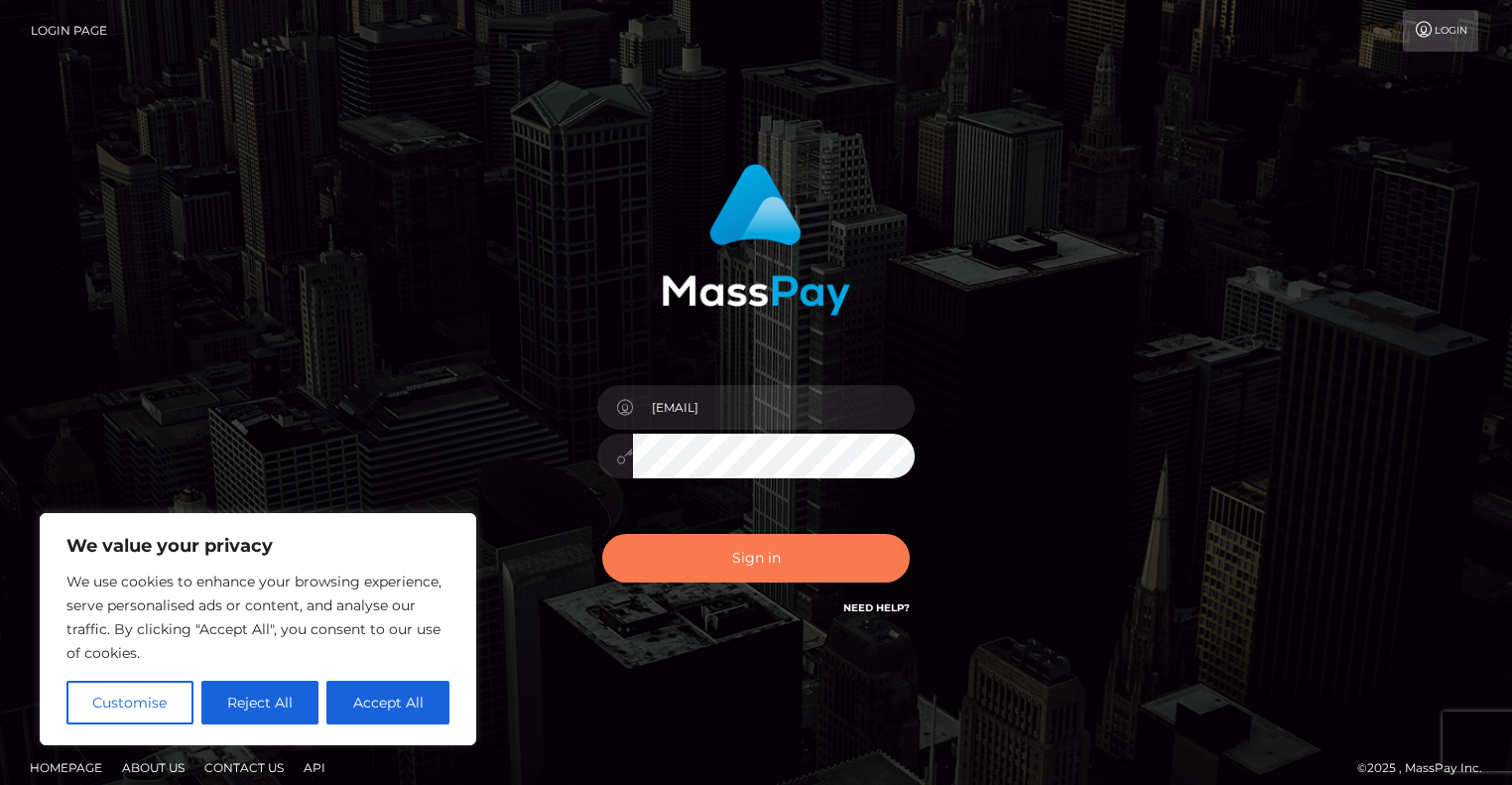 drag, startPoint x: 840, startPoint y: 572, endPoint x: 545, endPoint y: 599, distance: 296.23302 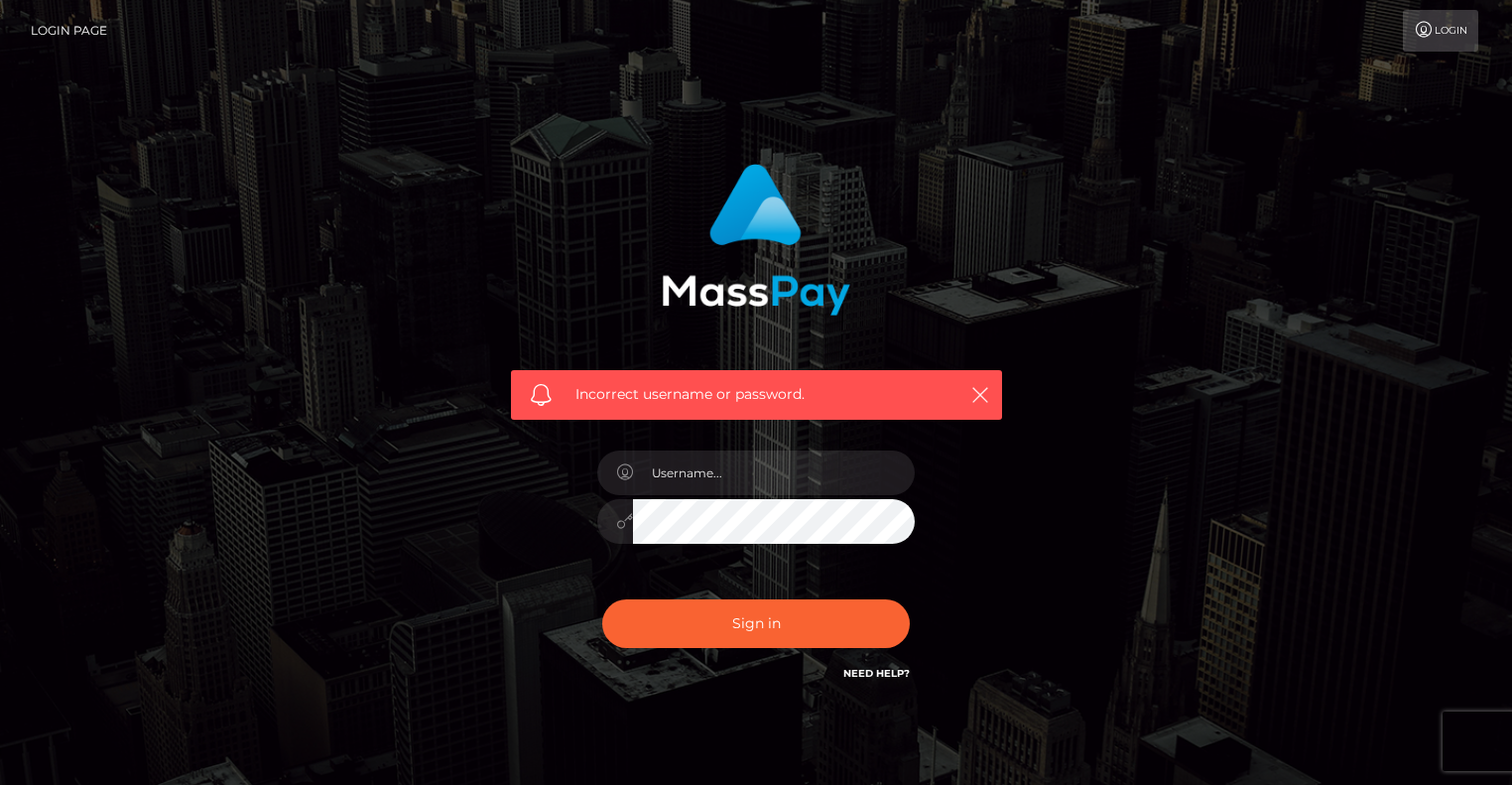scroll, scrollTop: 0, scrollLeft: 0, axis: both 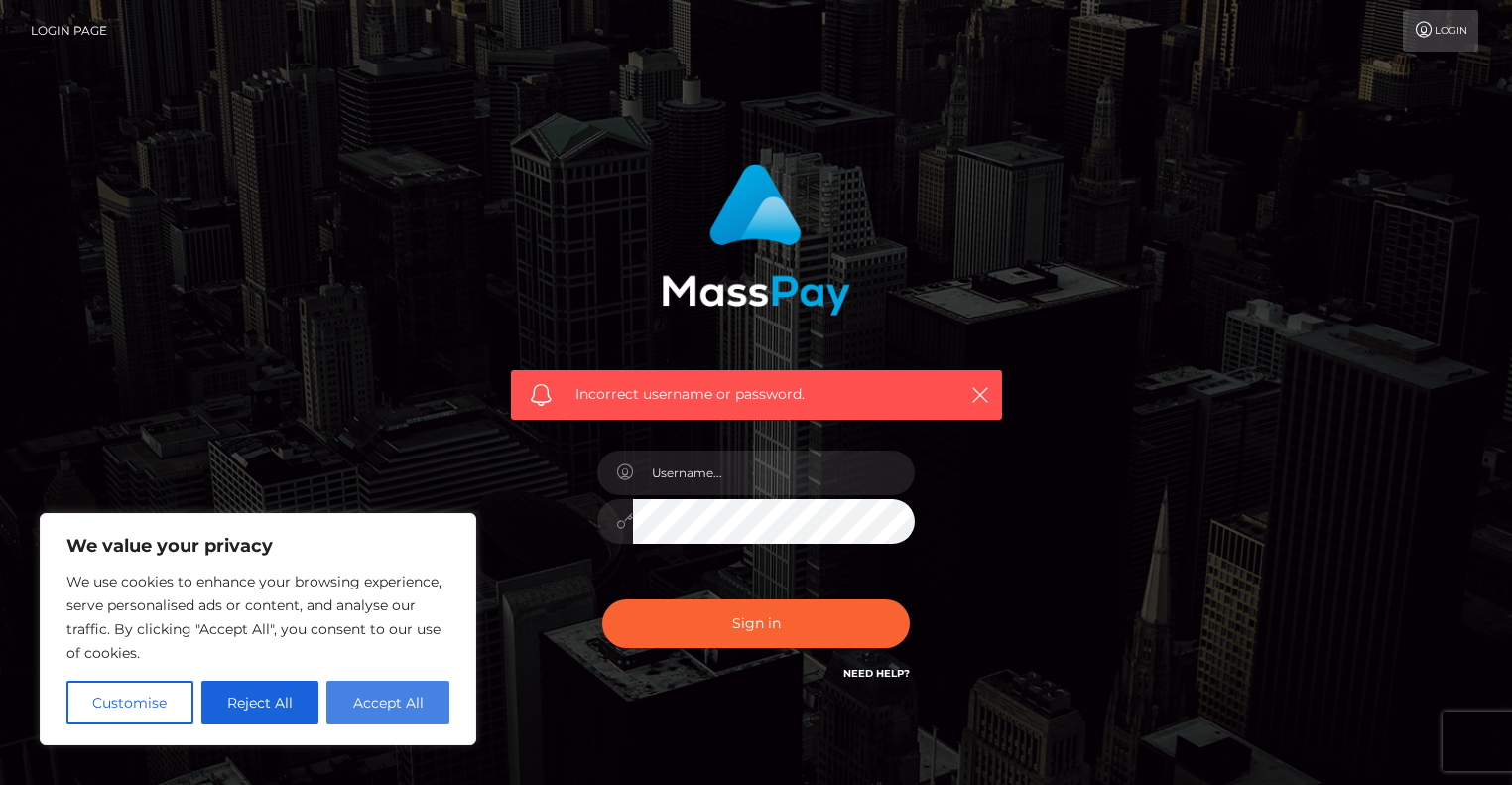 click on "Accept All" at bounding box center (388, 703) 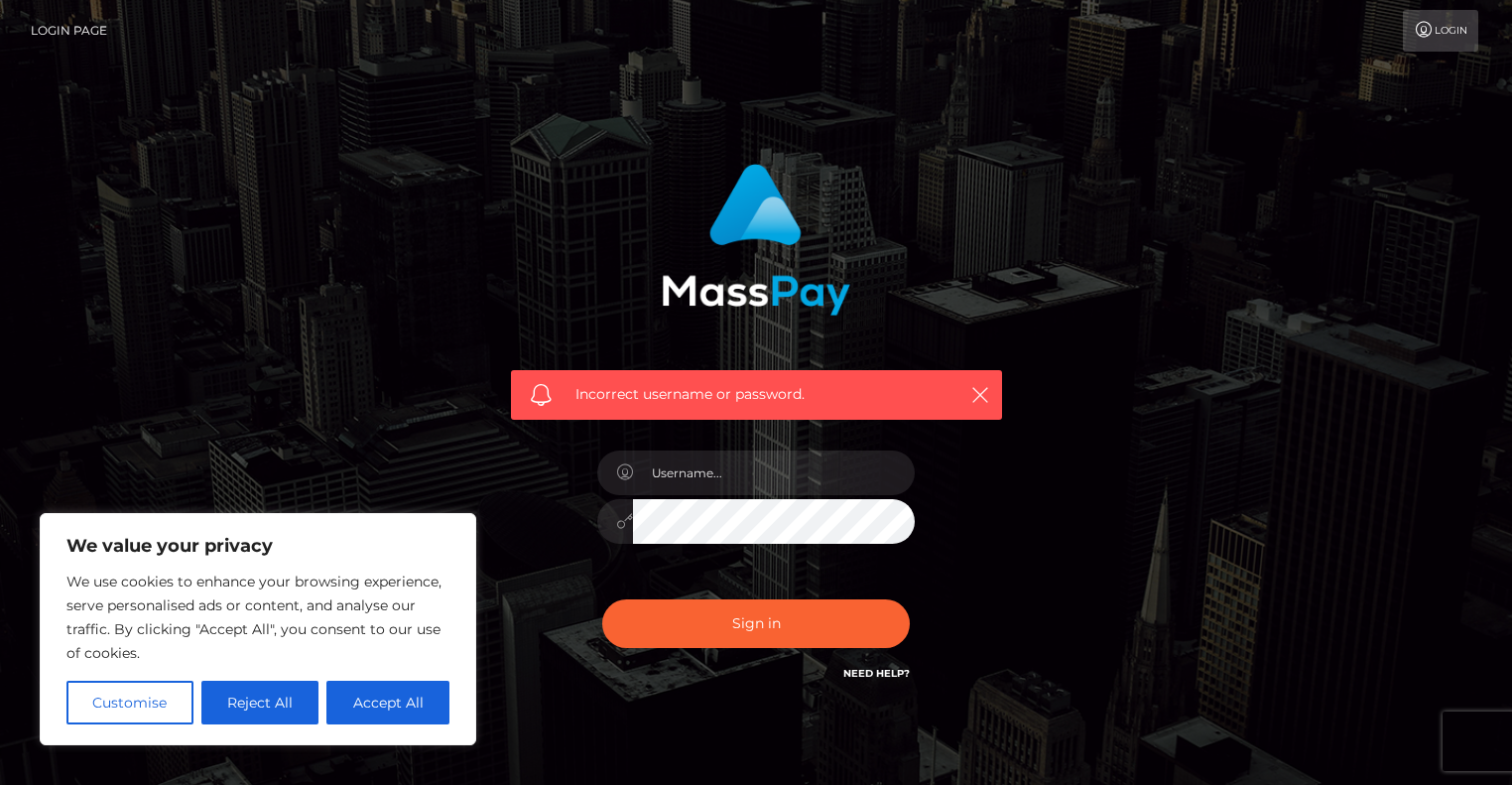 checkbox on "true" 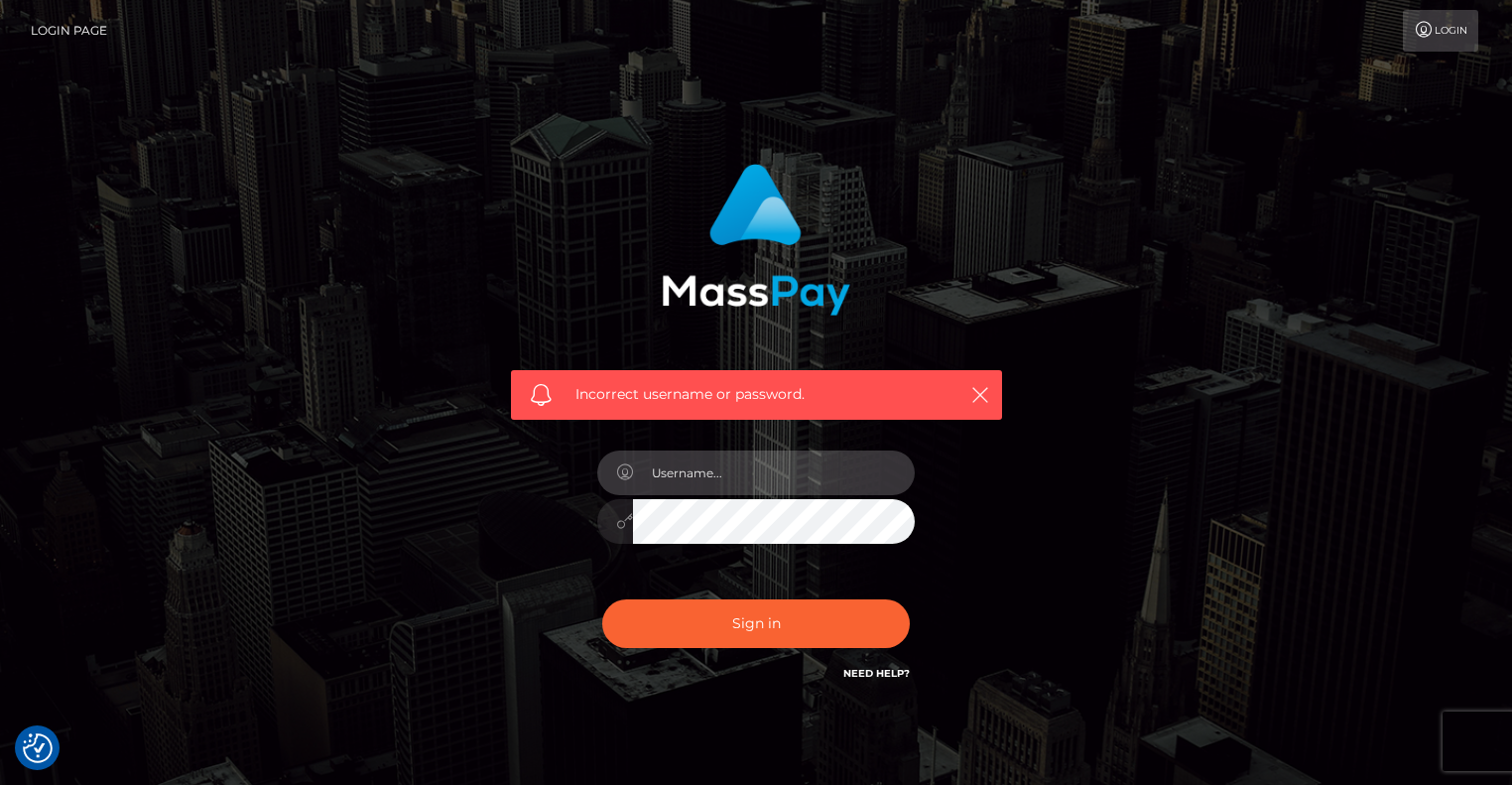 click at bounding box center [774, 472] 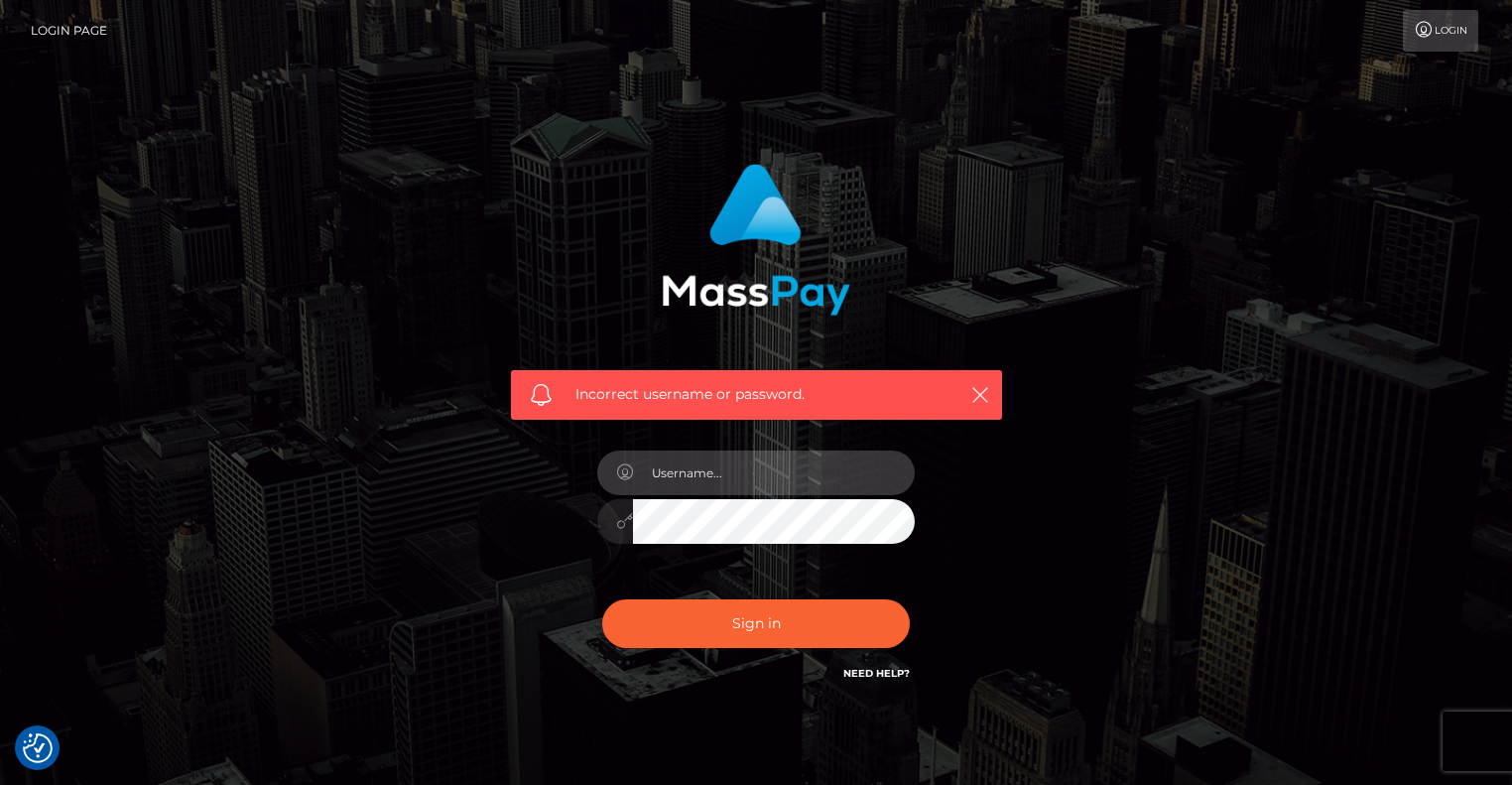 type on "[EMAIL]" 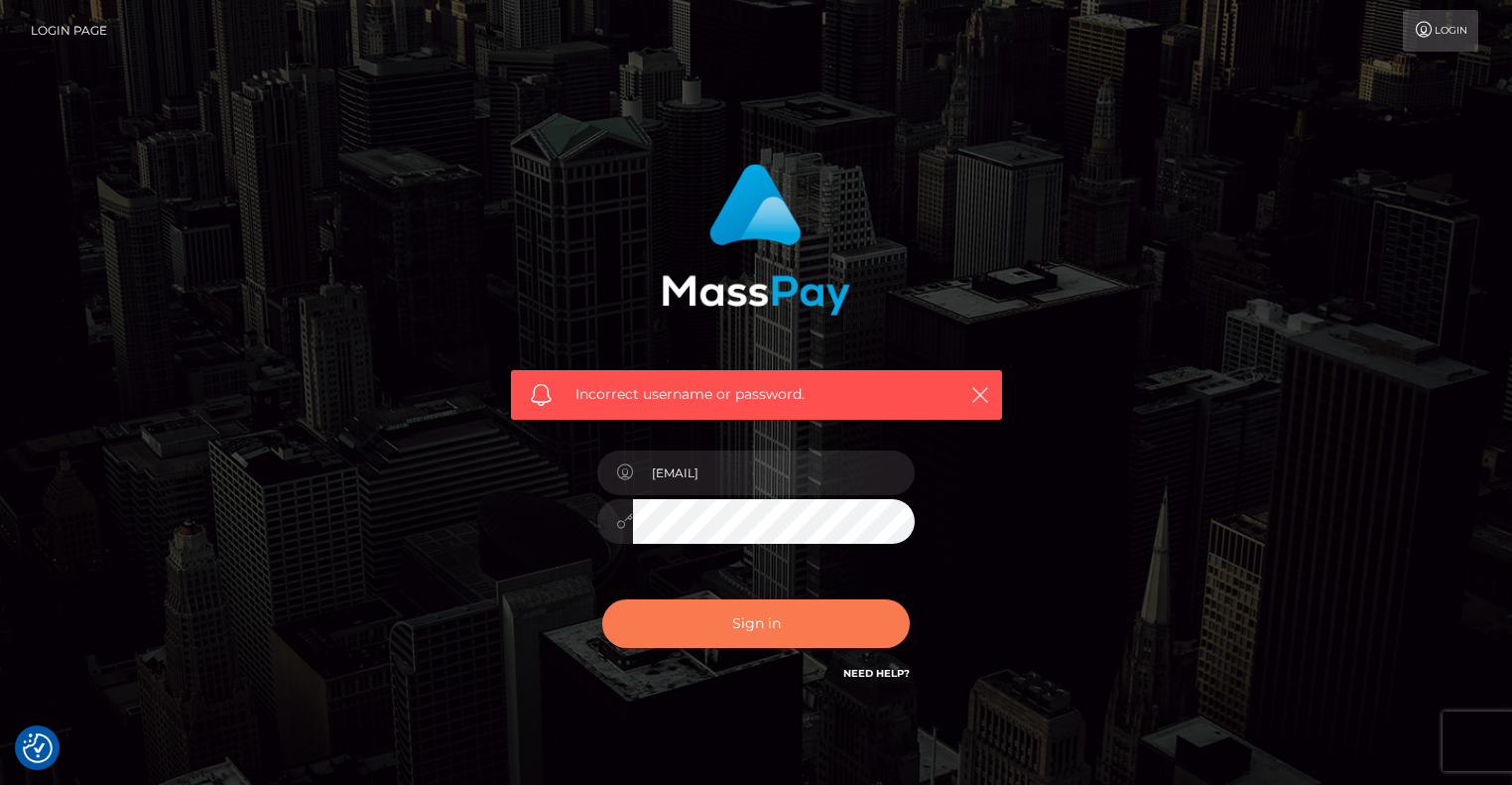click on "Sign in" at bounding box center [756, 623] 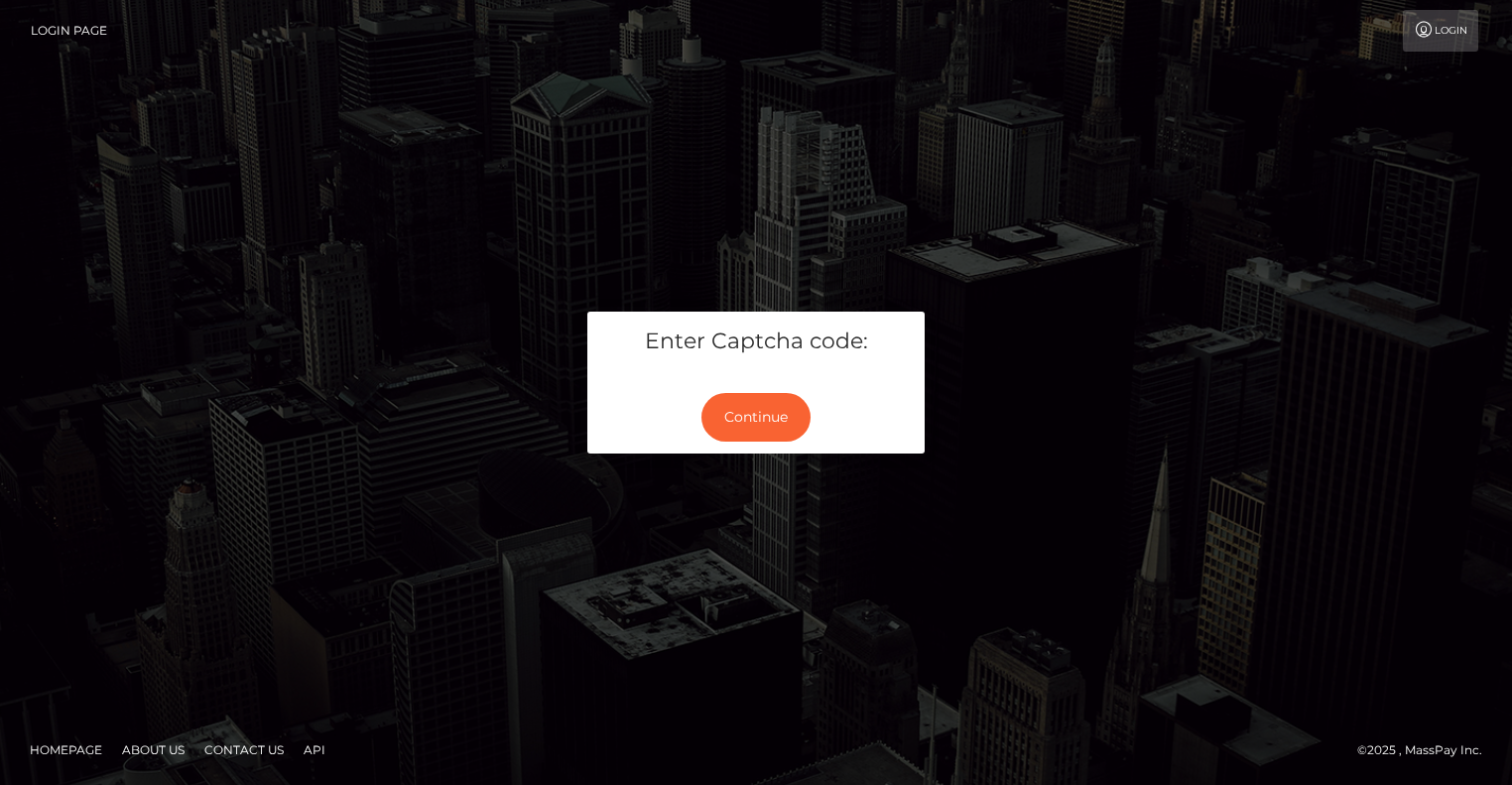 scroll, scrollTop: 0, scrollLeft: 0, axis: both 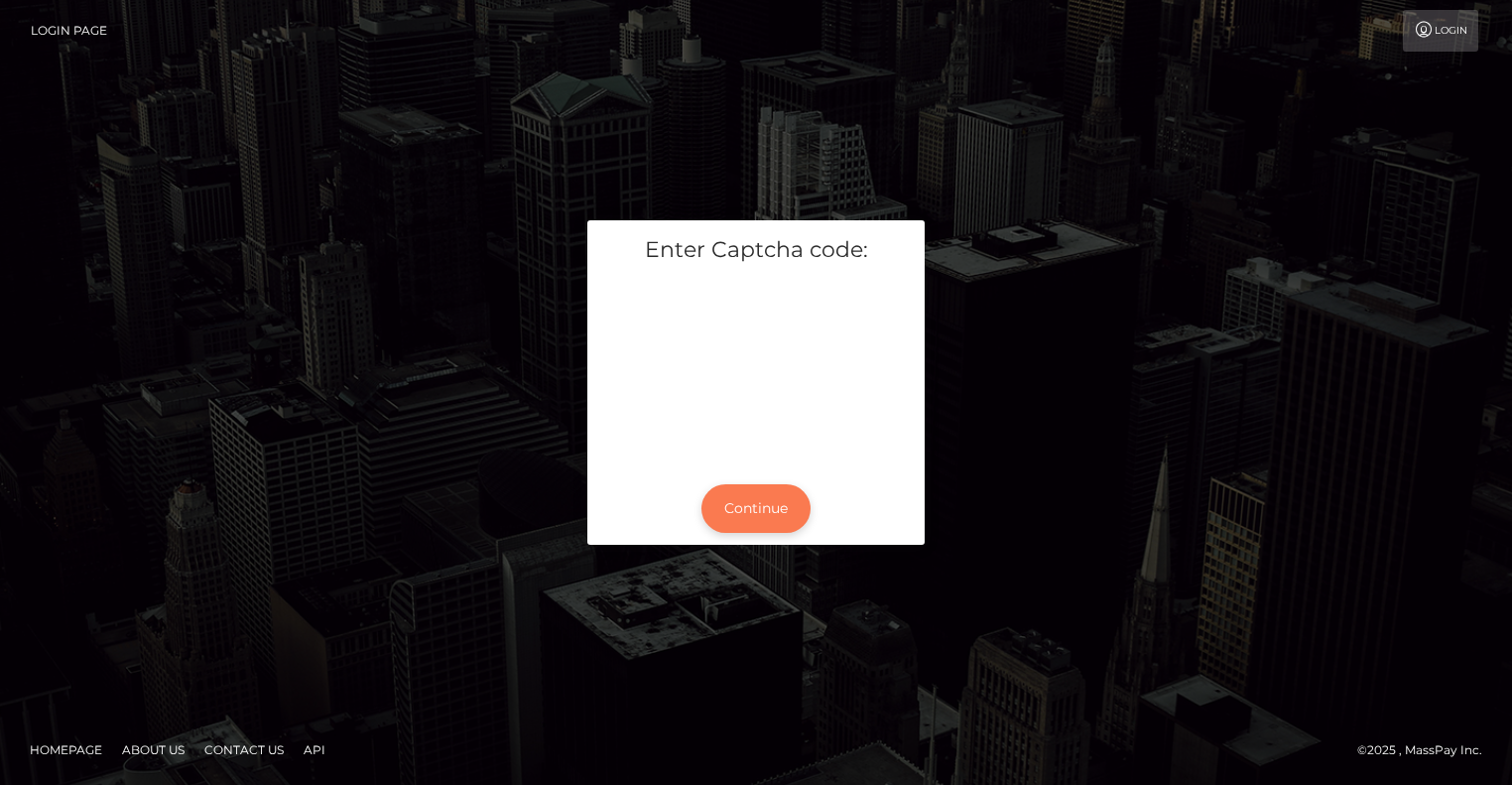click on "Continue" at bounding box center [756, 508] 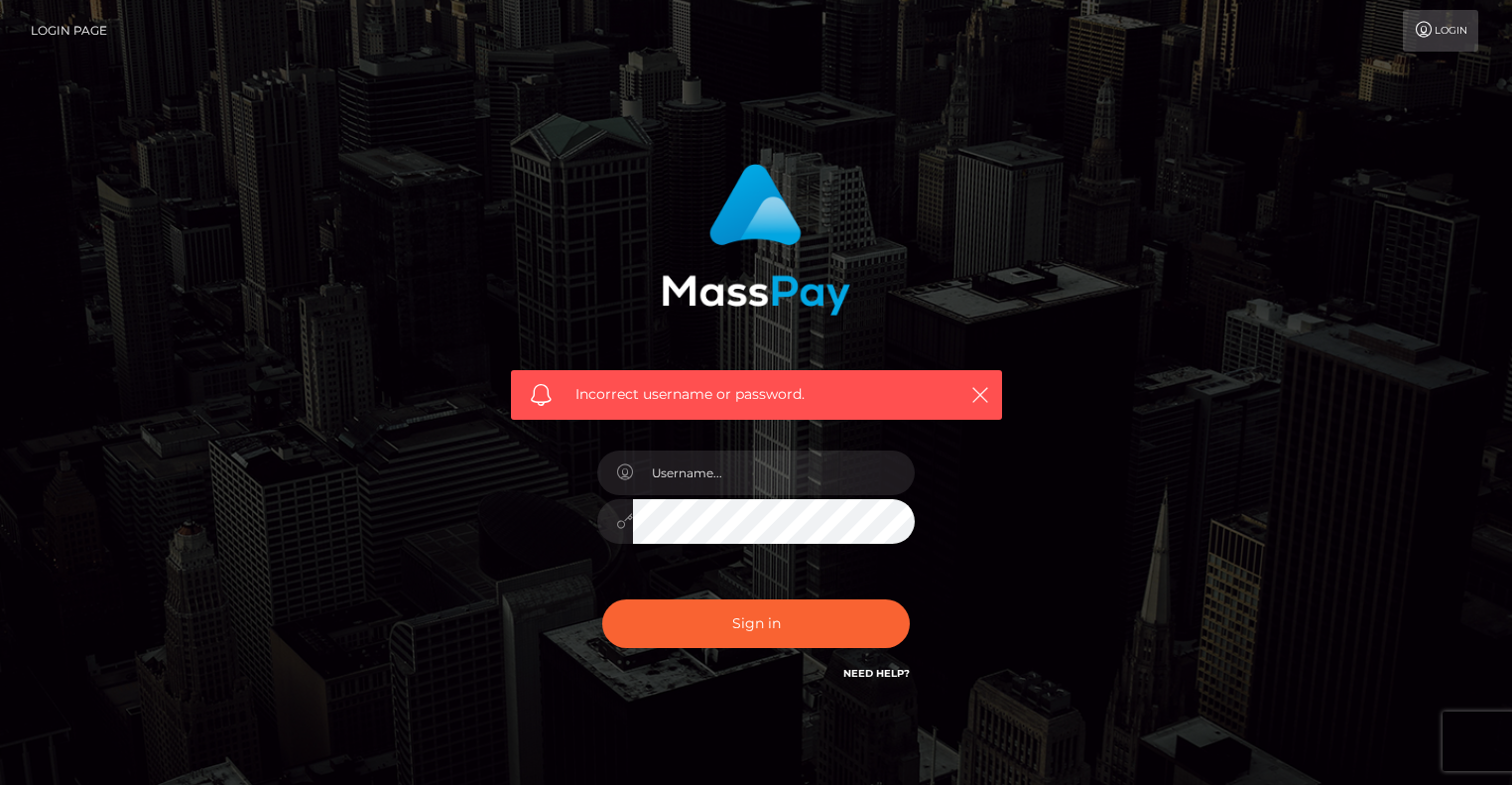 scroll, scrollTop: 0, scrollLeft: 0, axis: both 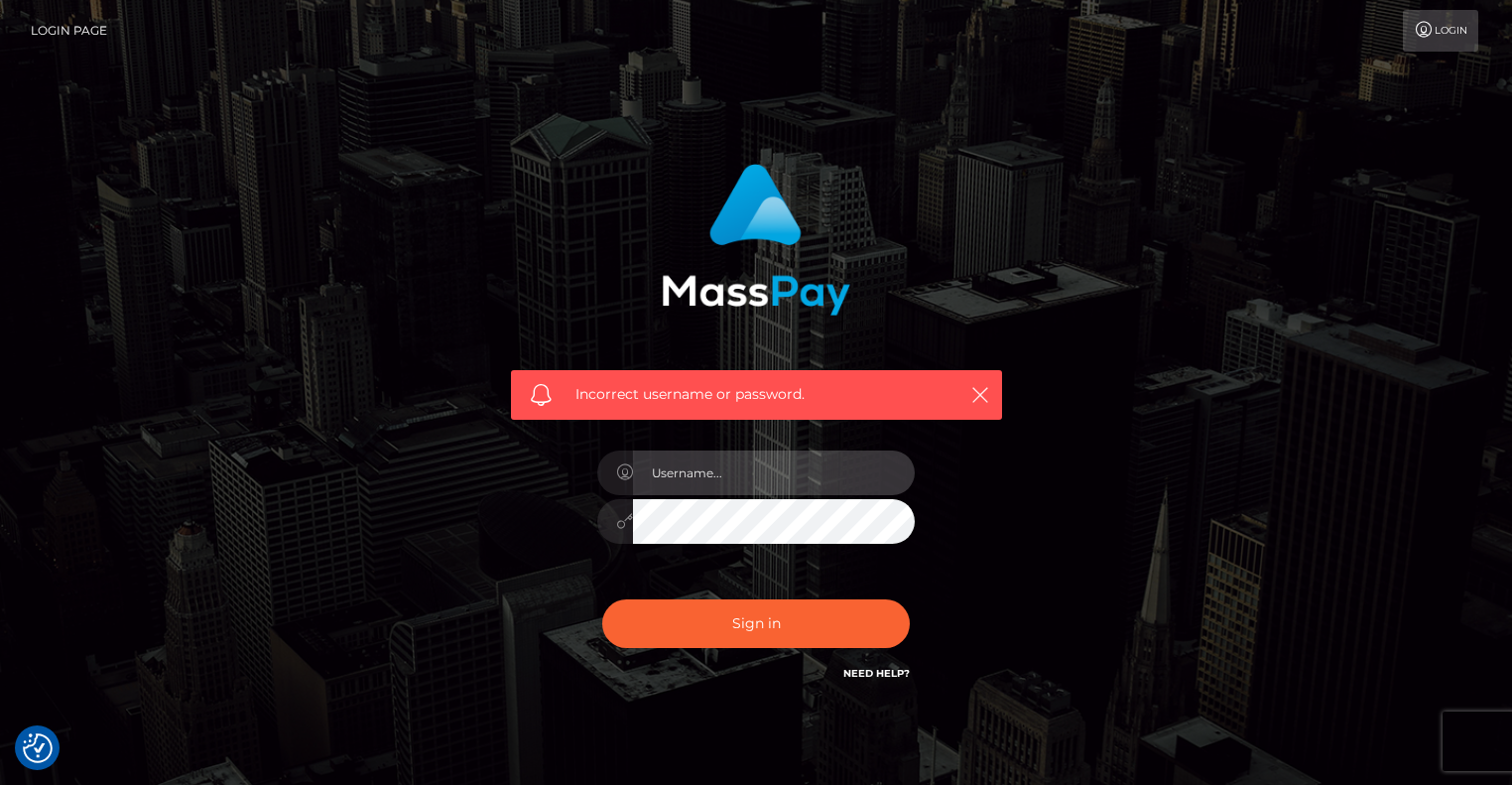 type on "[EMAIL]" 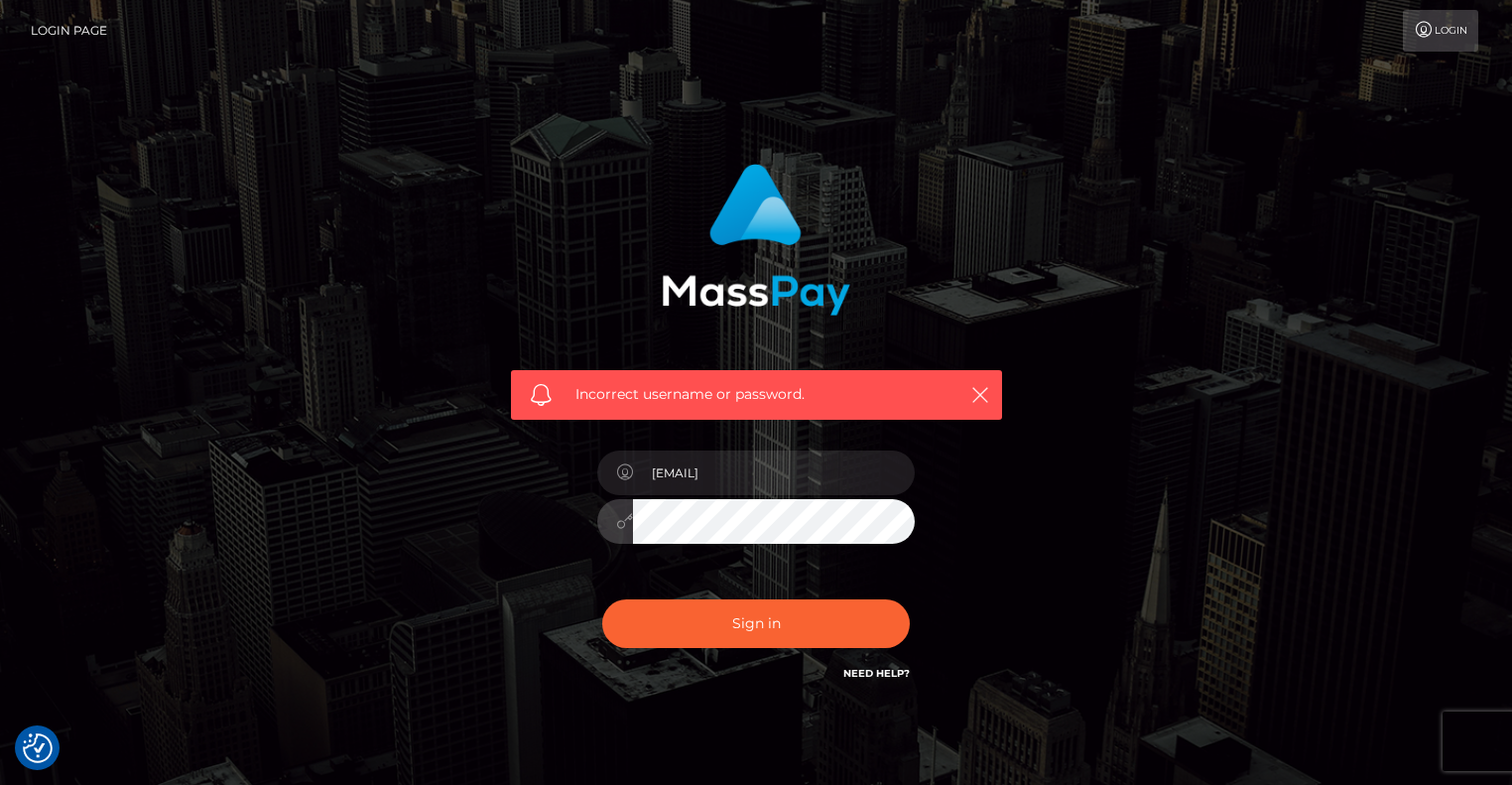 click on "Sign in" at bounding box center (756, 623) 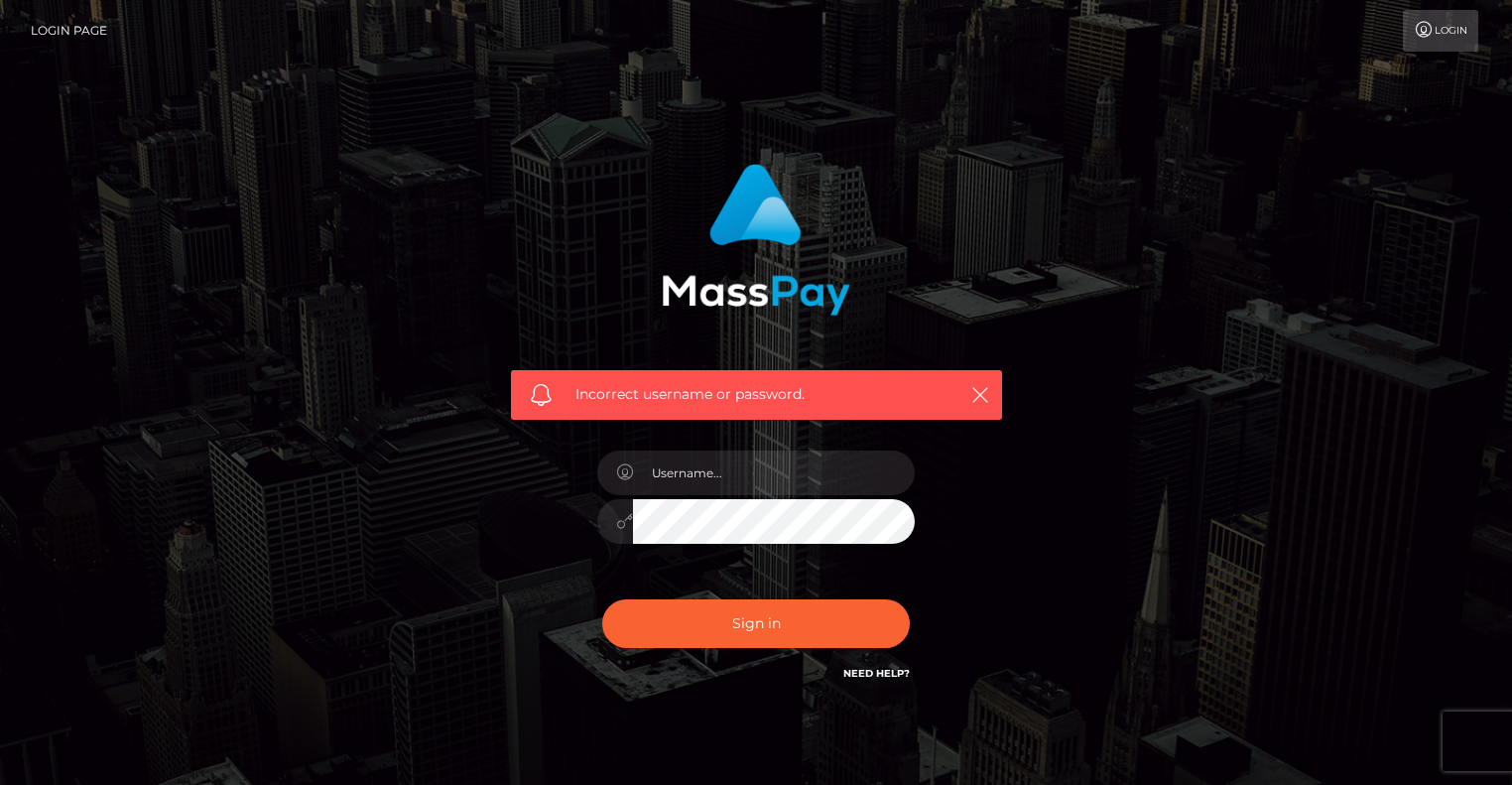 scroll, scrollTop: 0, scrollLeft: 0, axis: both 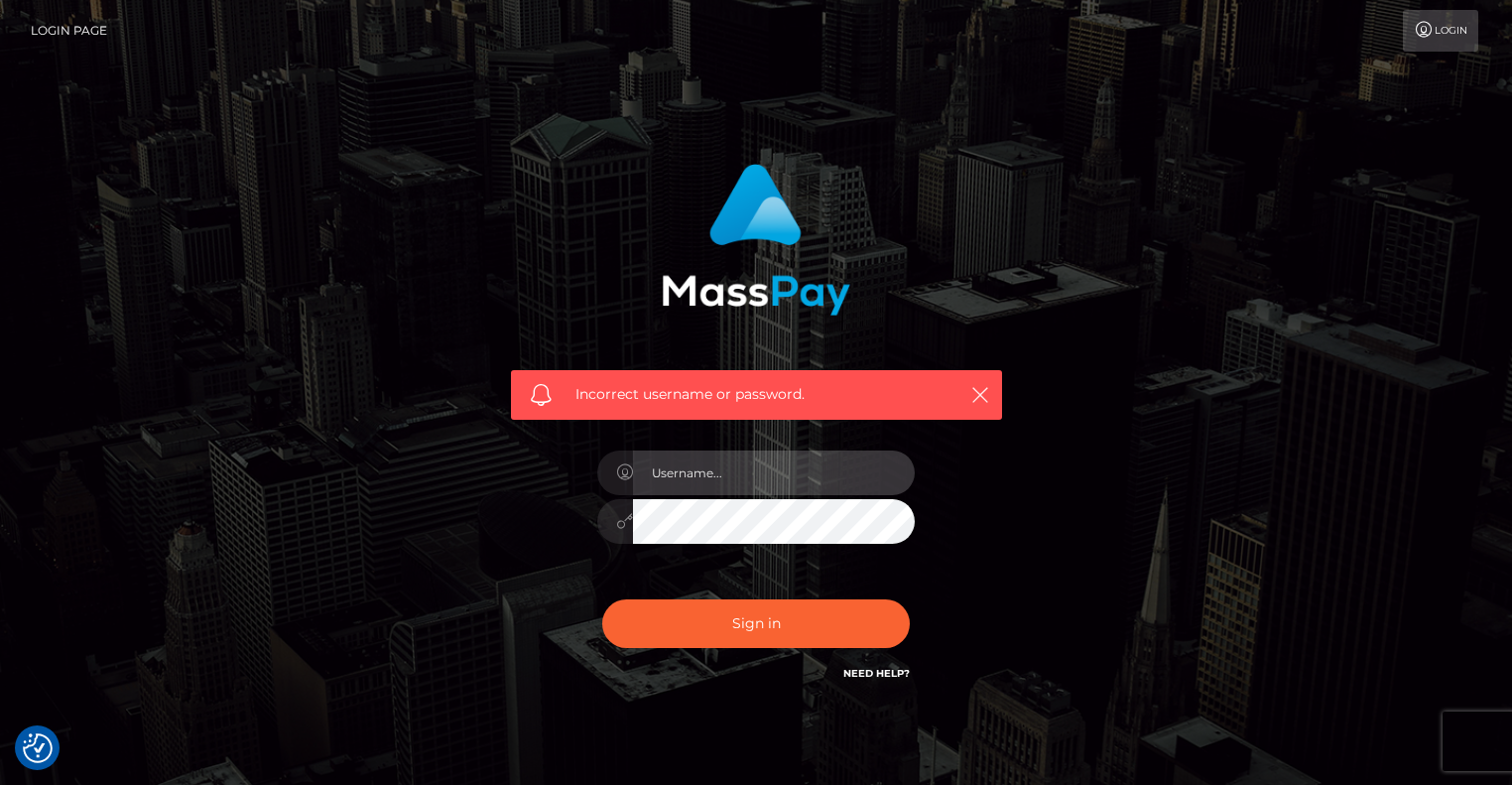 type on "[EMAIL]" 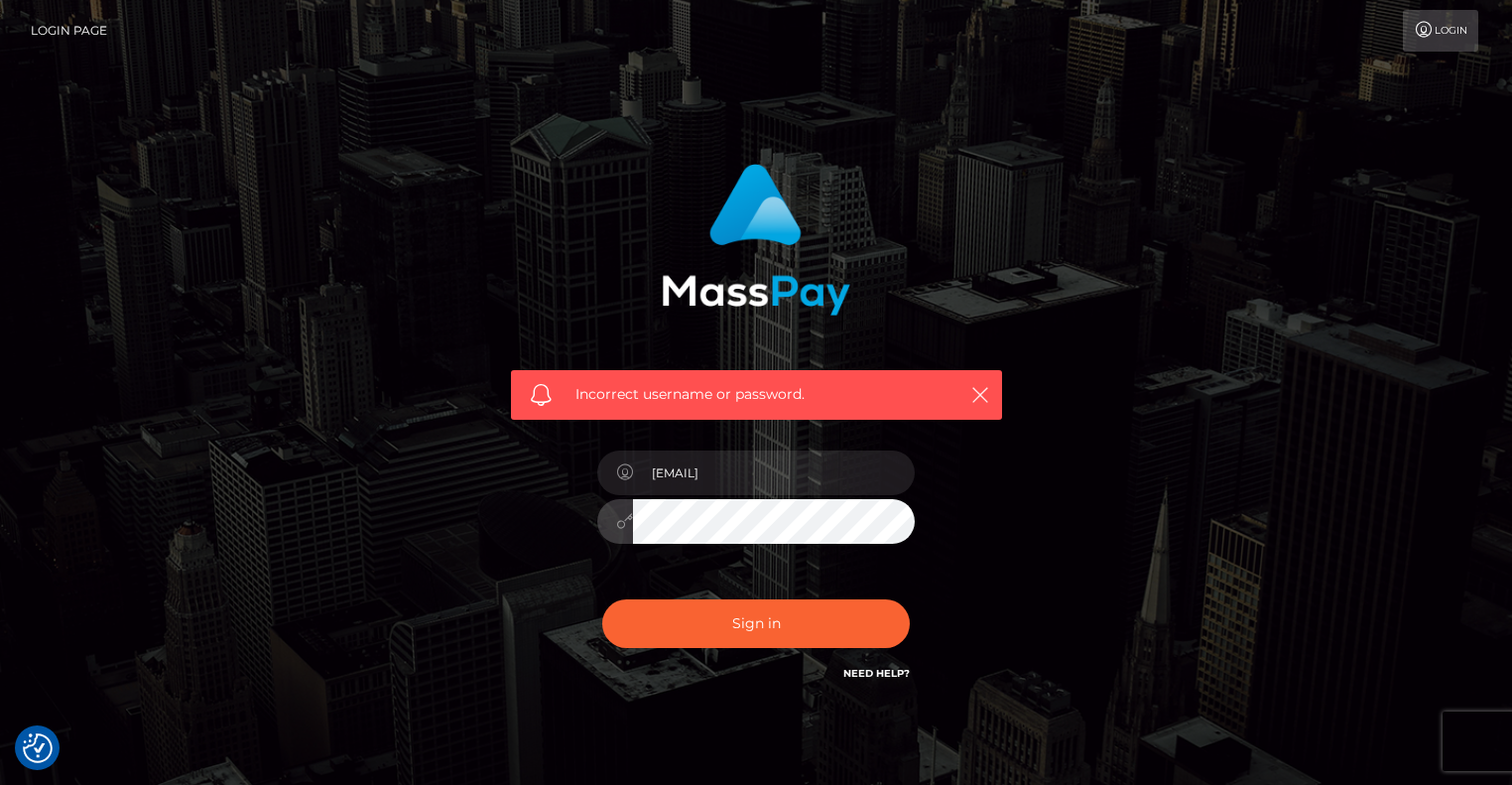 click at bounding box center (756, 518) 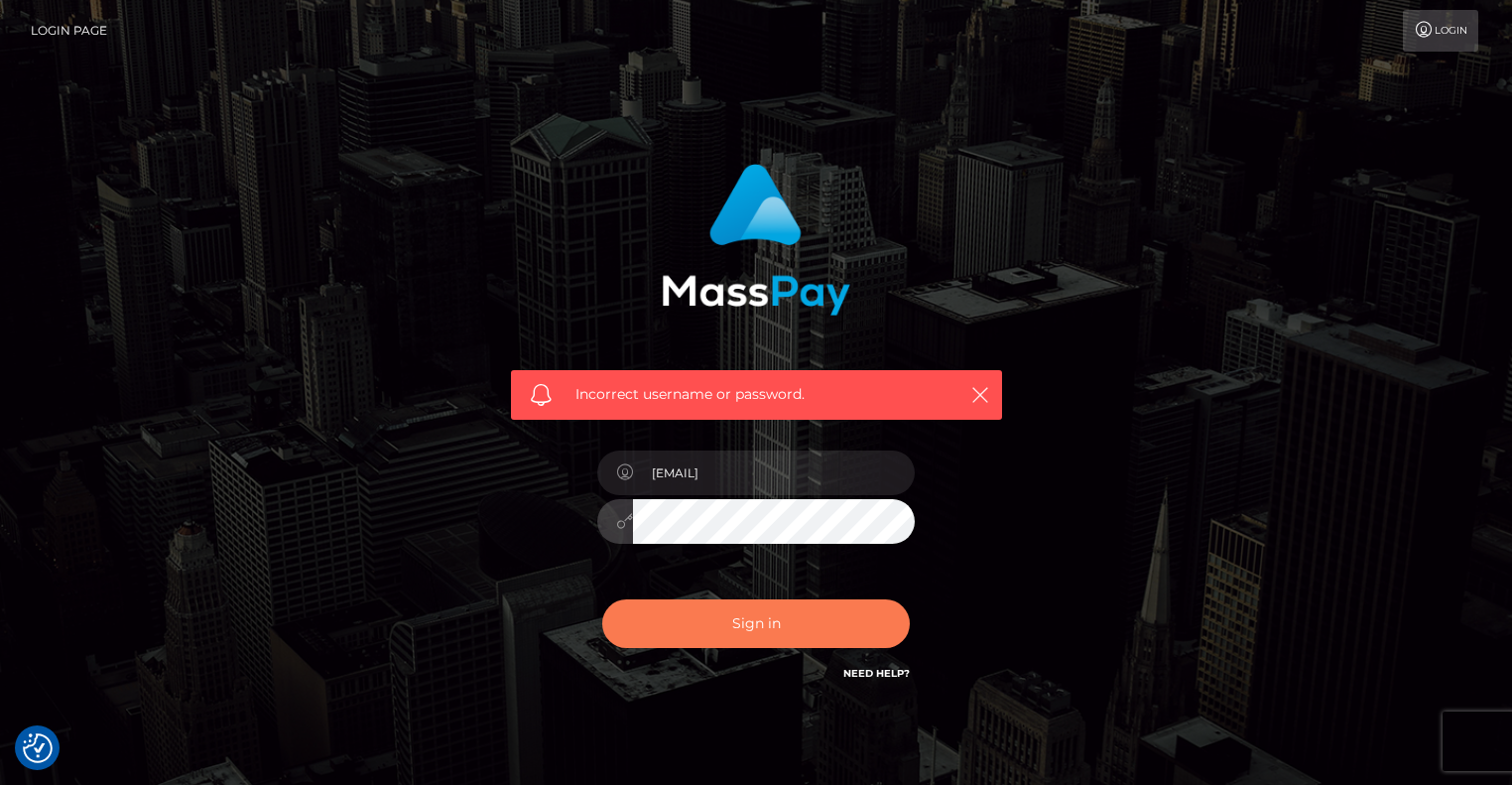 click on "Sign in" at bounding box center [756, 623] 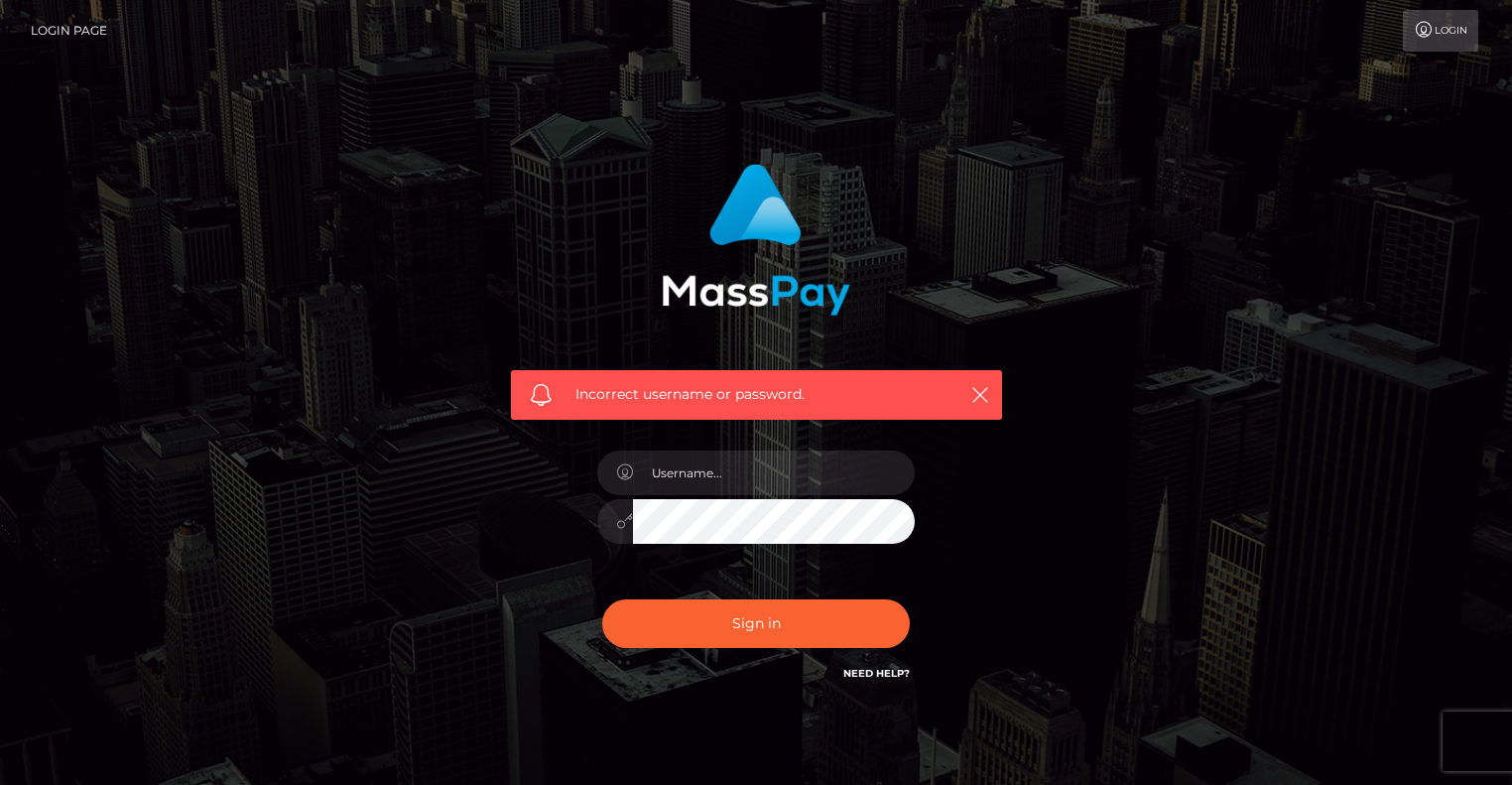 scroll, scrollTop: 0, scrollLeft: 0, axis: both 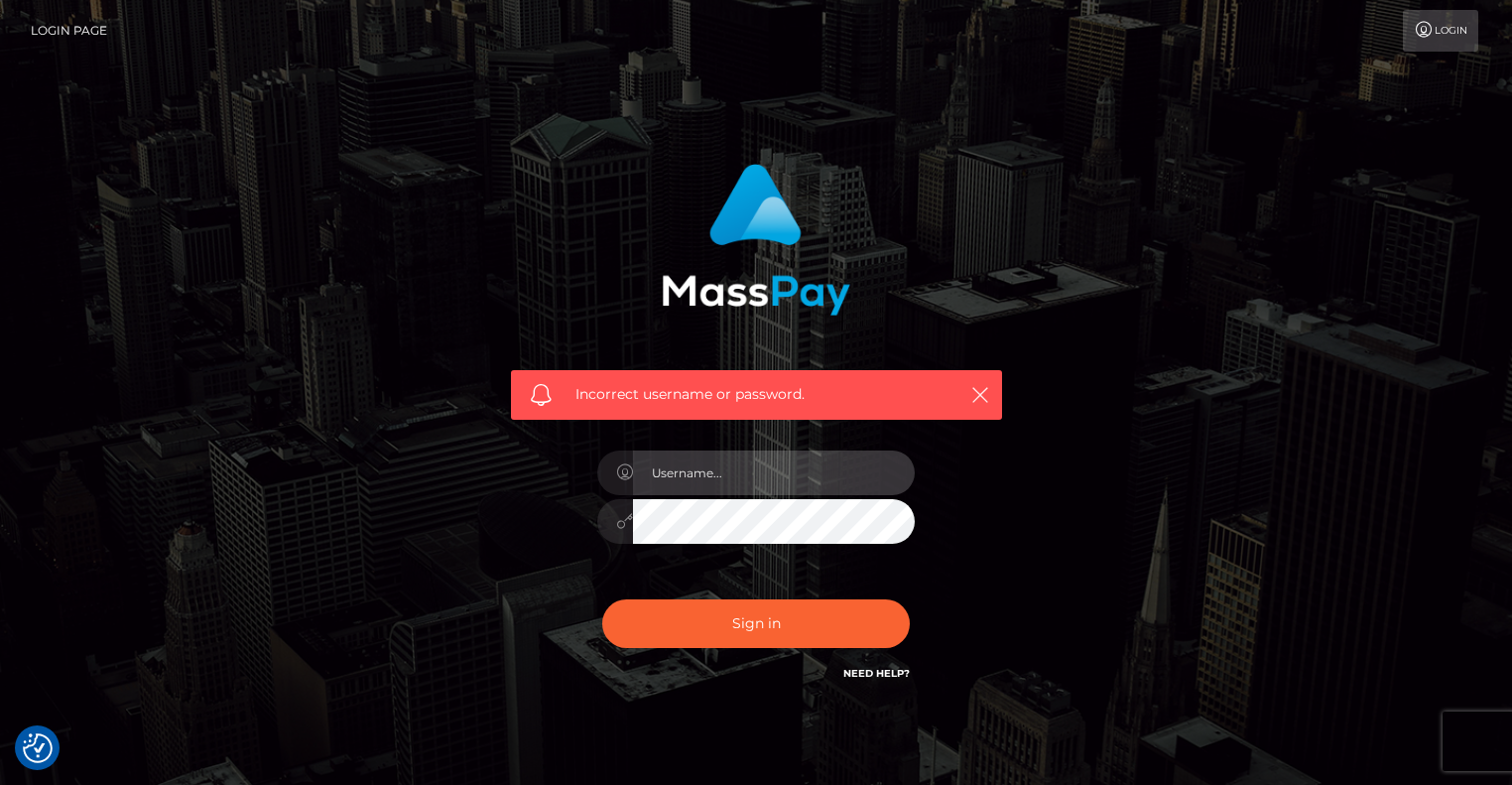 type on "latexbarbie@outlook.com" 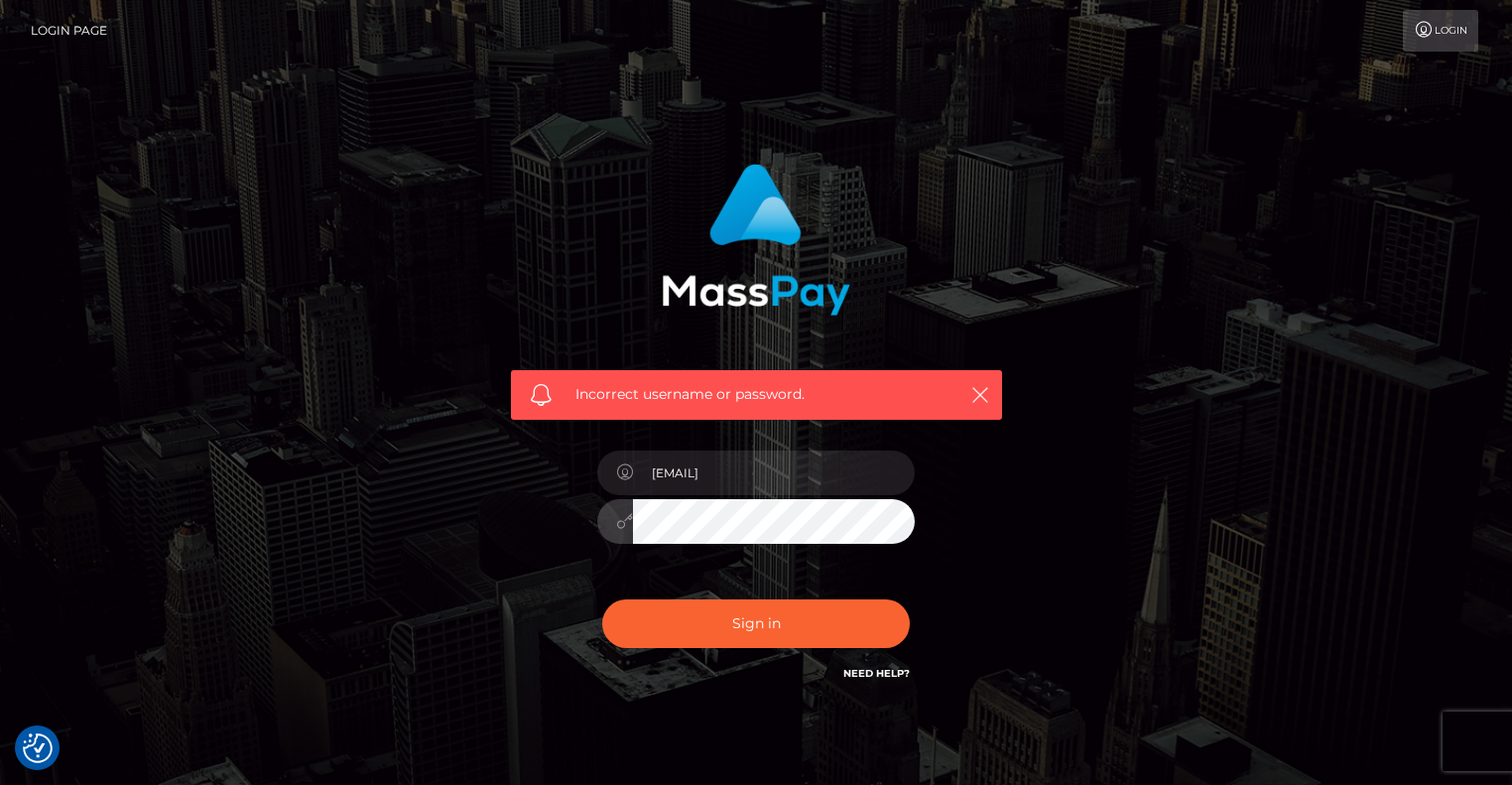 click at bounding box center (756, 518) 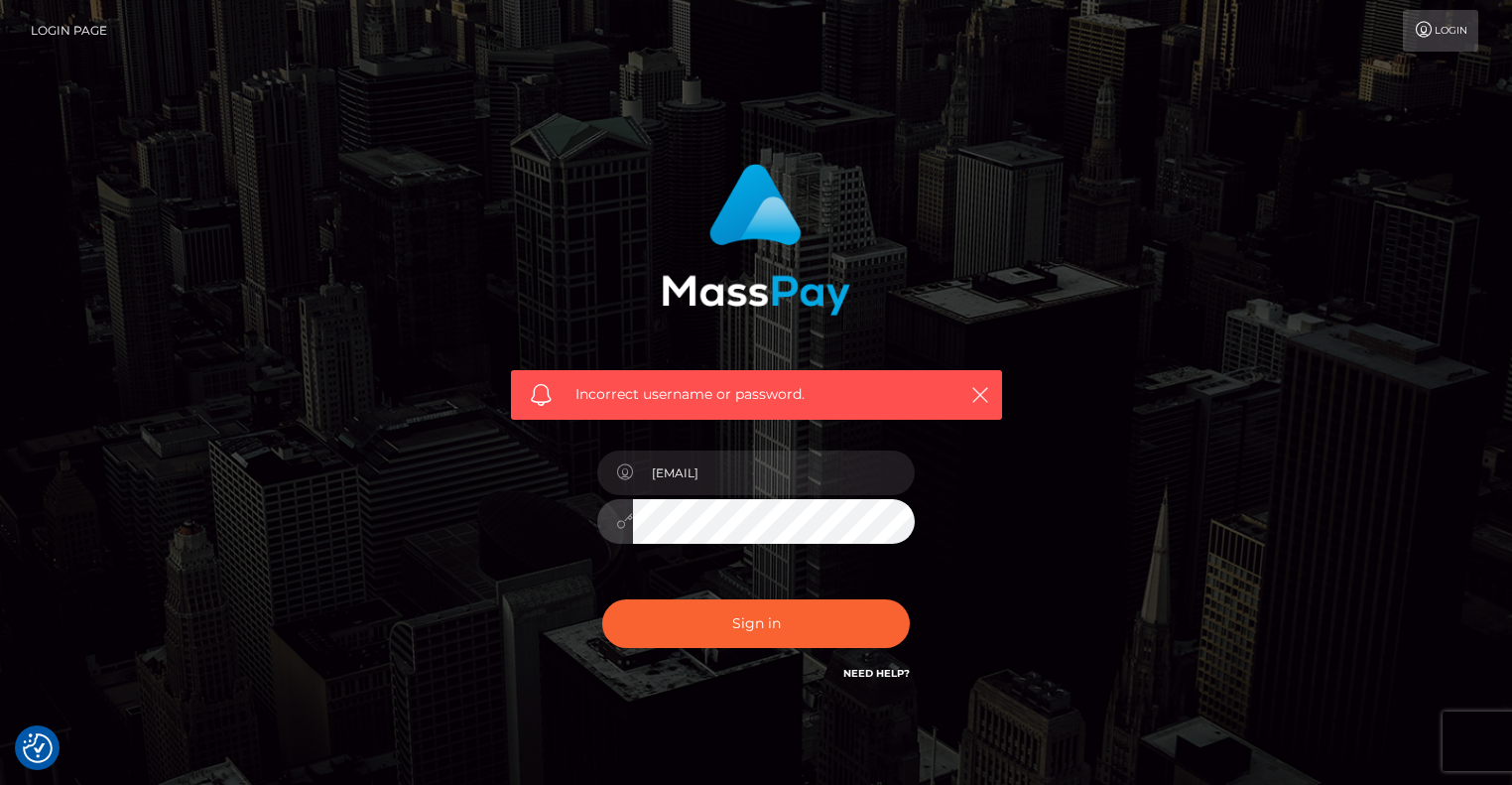 click on "Sign in" at bounding box center (756, 623) 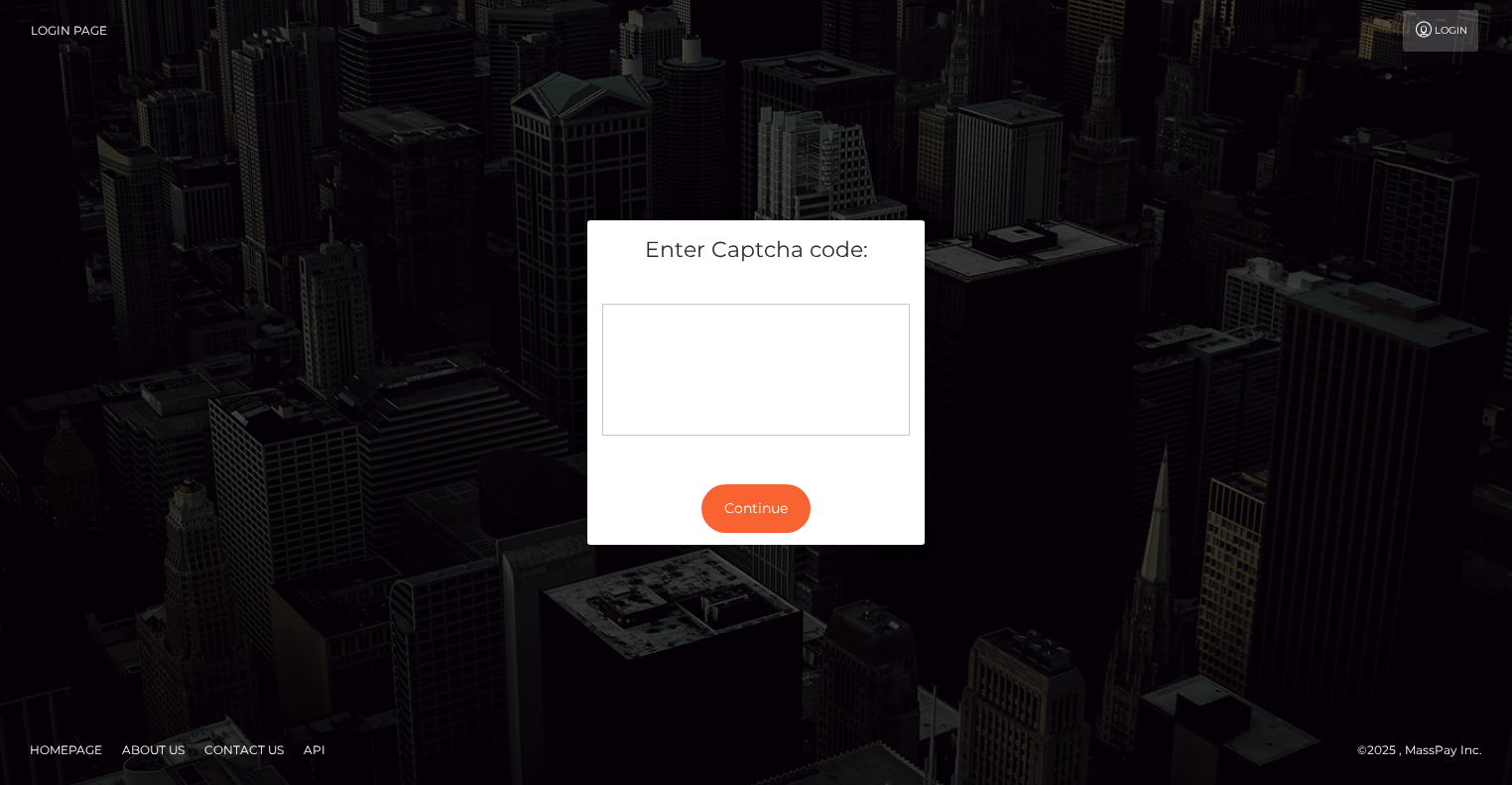 scroll, scrollTop: 0, scrollLeft: 0, axis: both 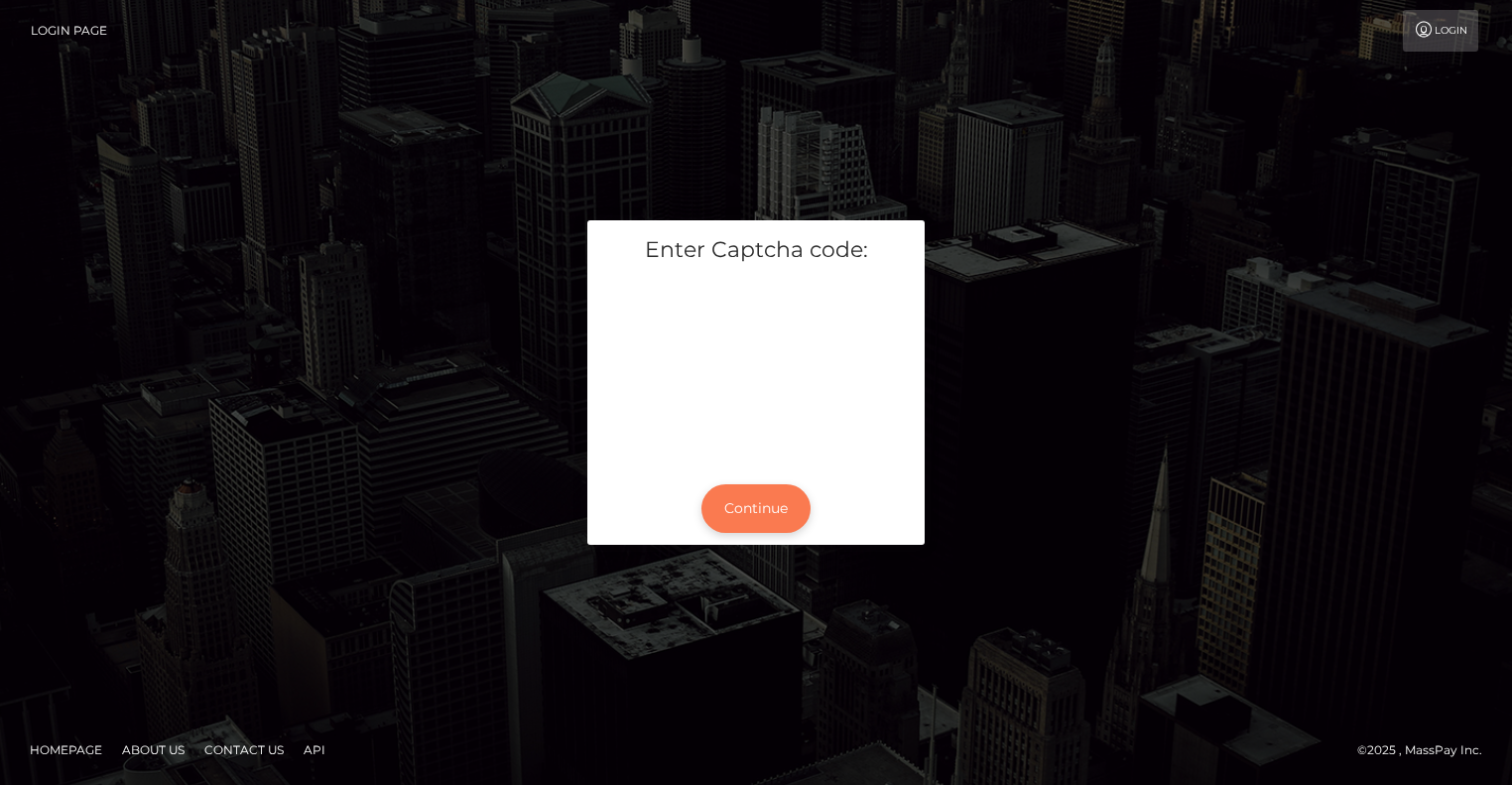 click on "Continue" at bounding box center [756, 508] 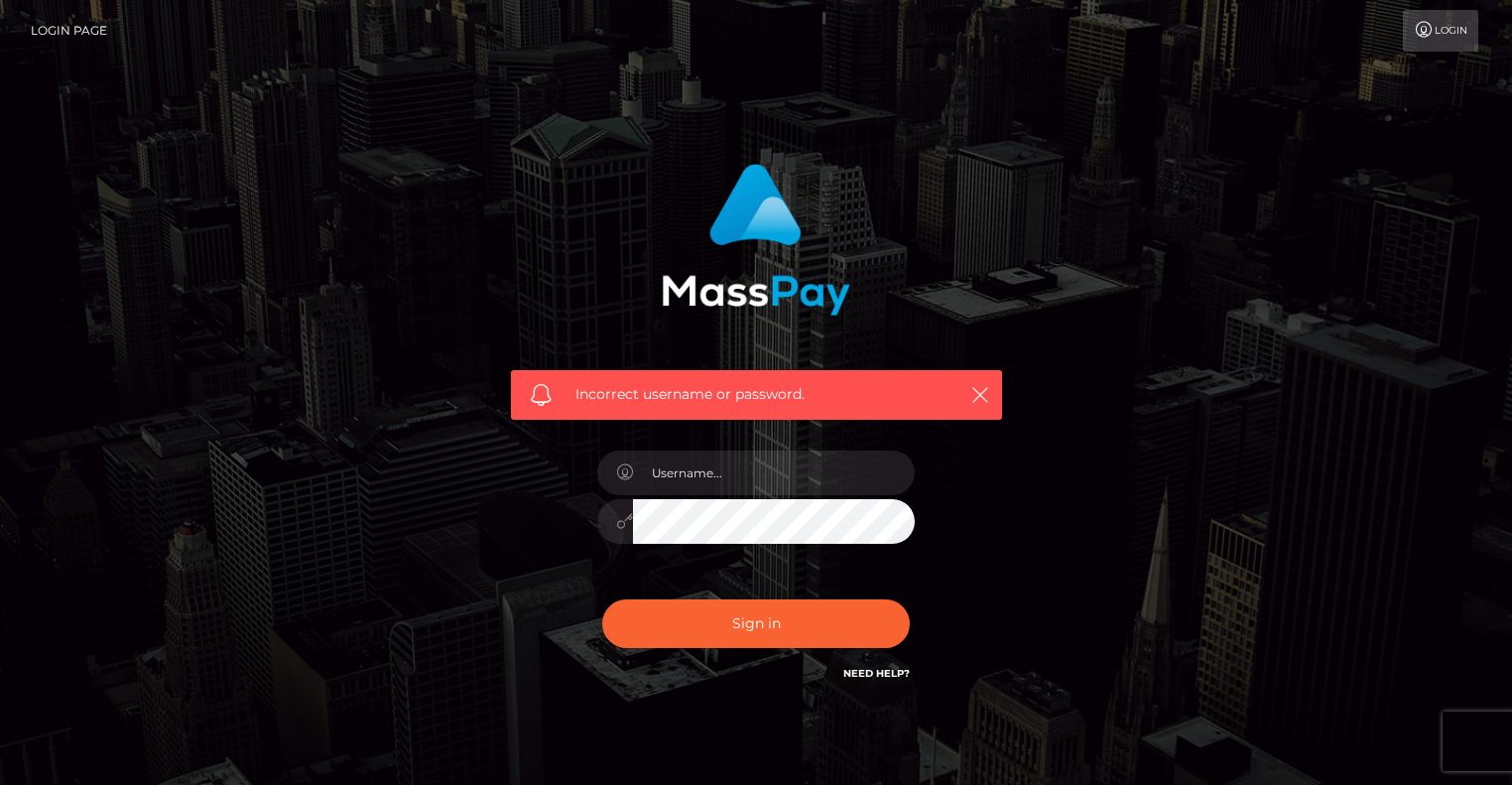 scroll, scrollTop: 0, scrollLeft: 0, axis: both 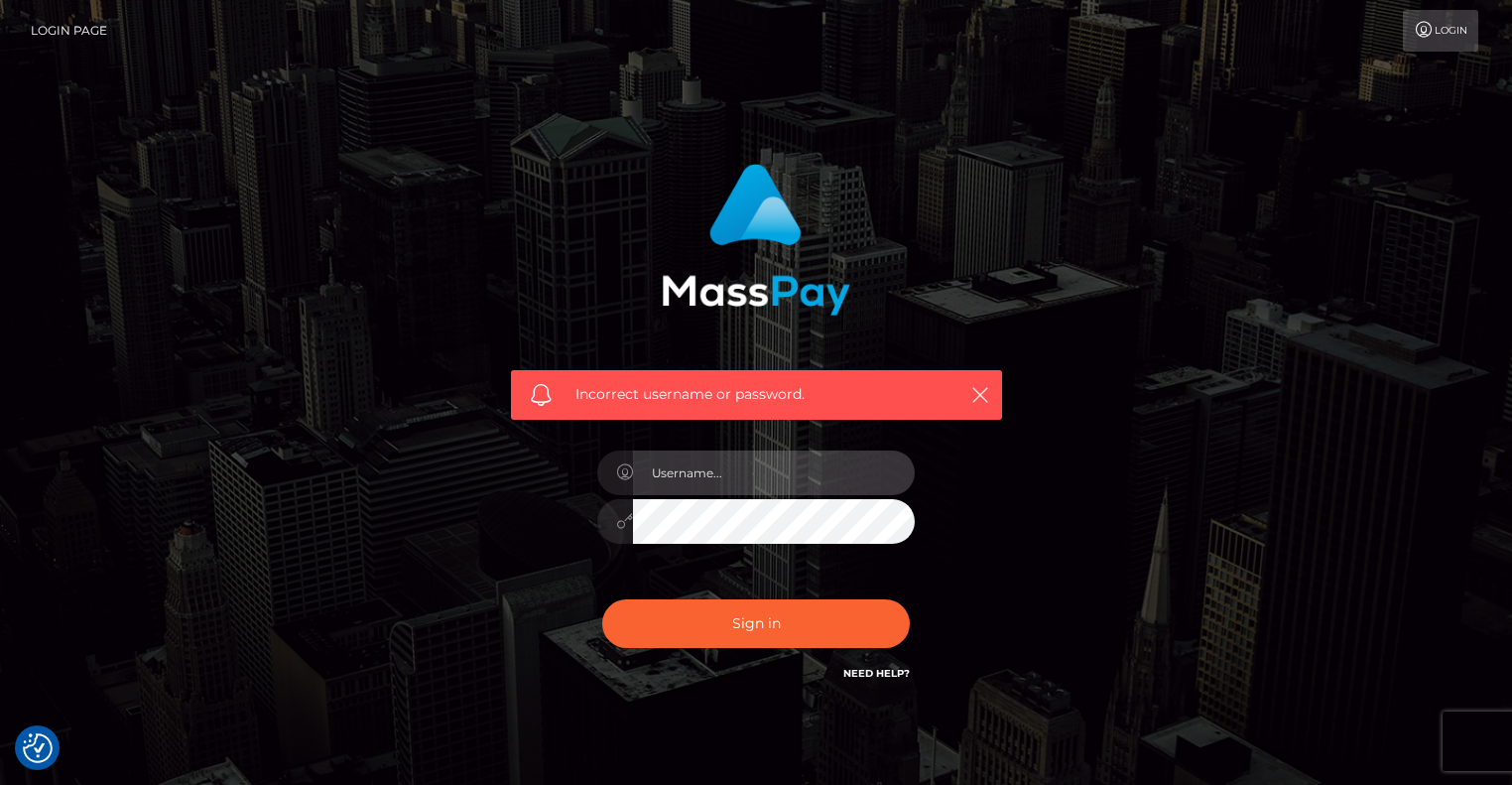 type on "[EMAIL]" 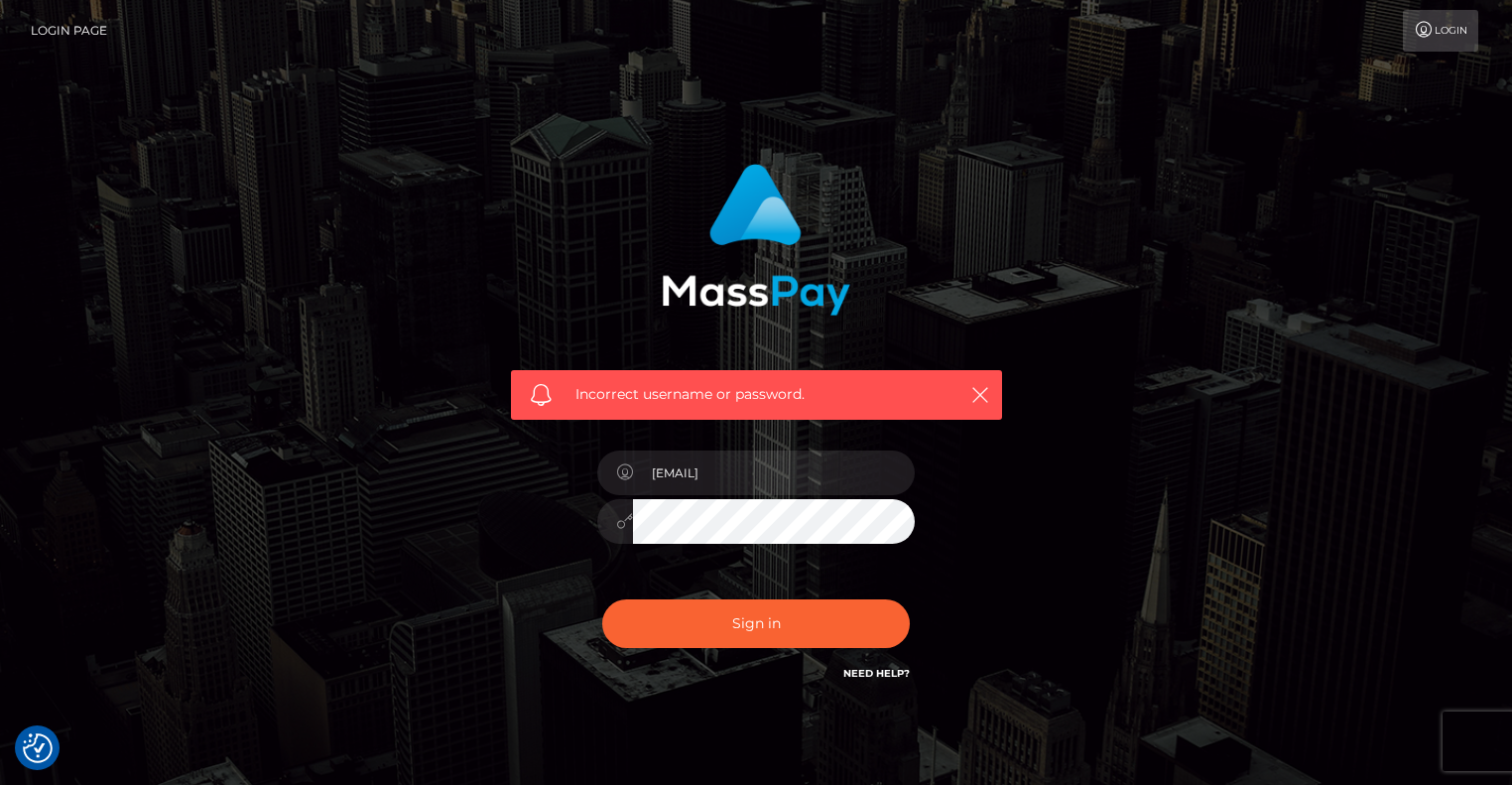 click on "Need
Help?" at bounding box center (876, 673) 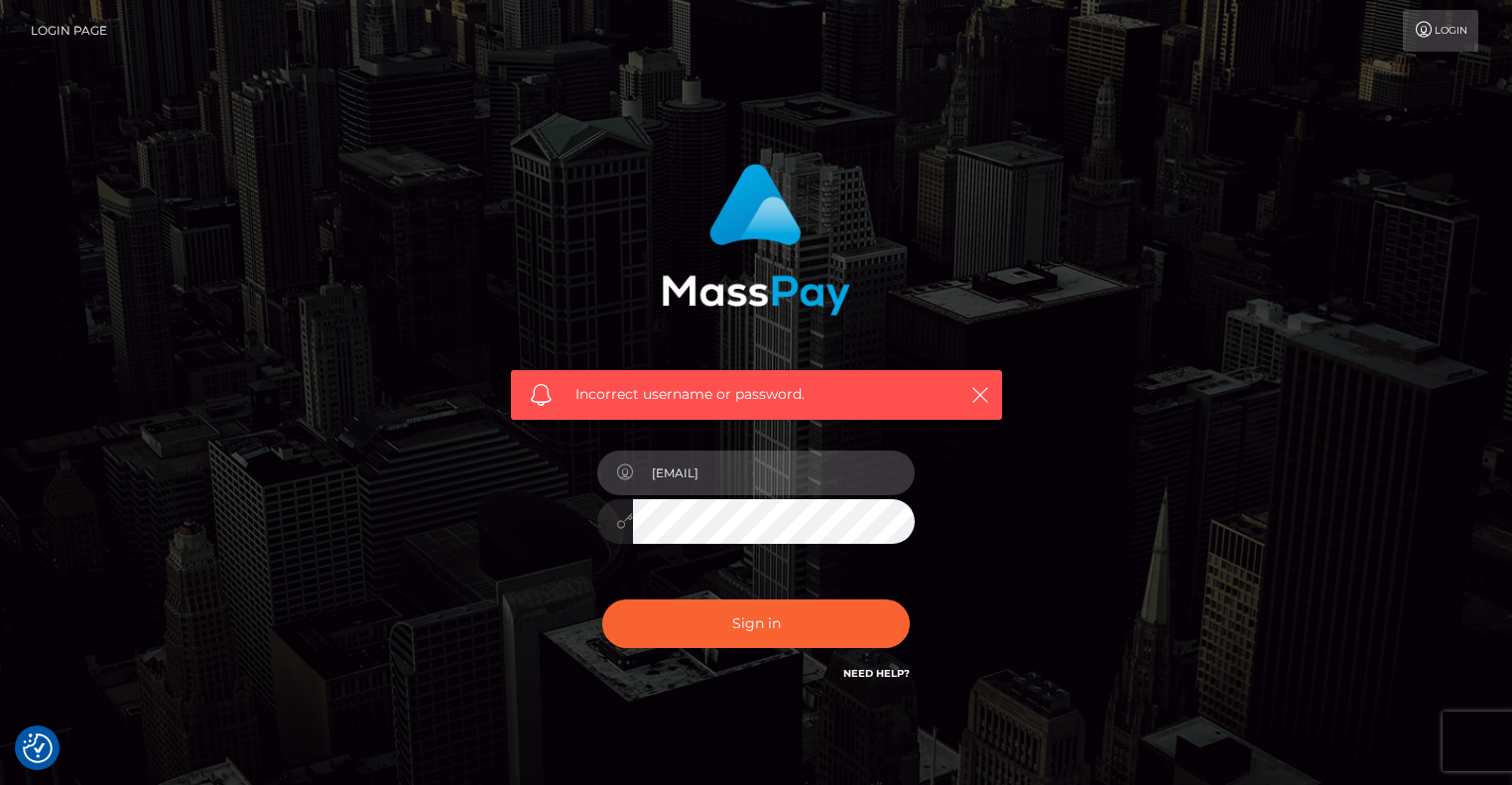 click on "[EMAIL]" at bounding box center [774, 472] 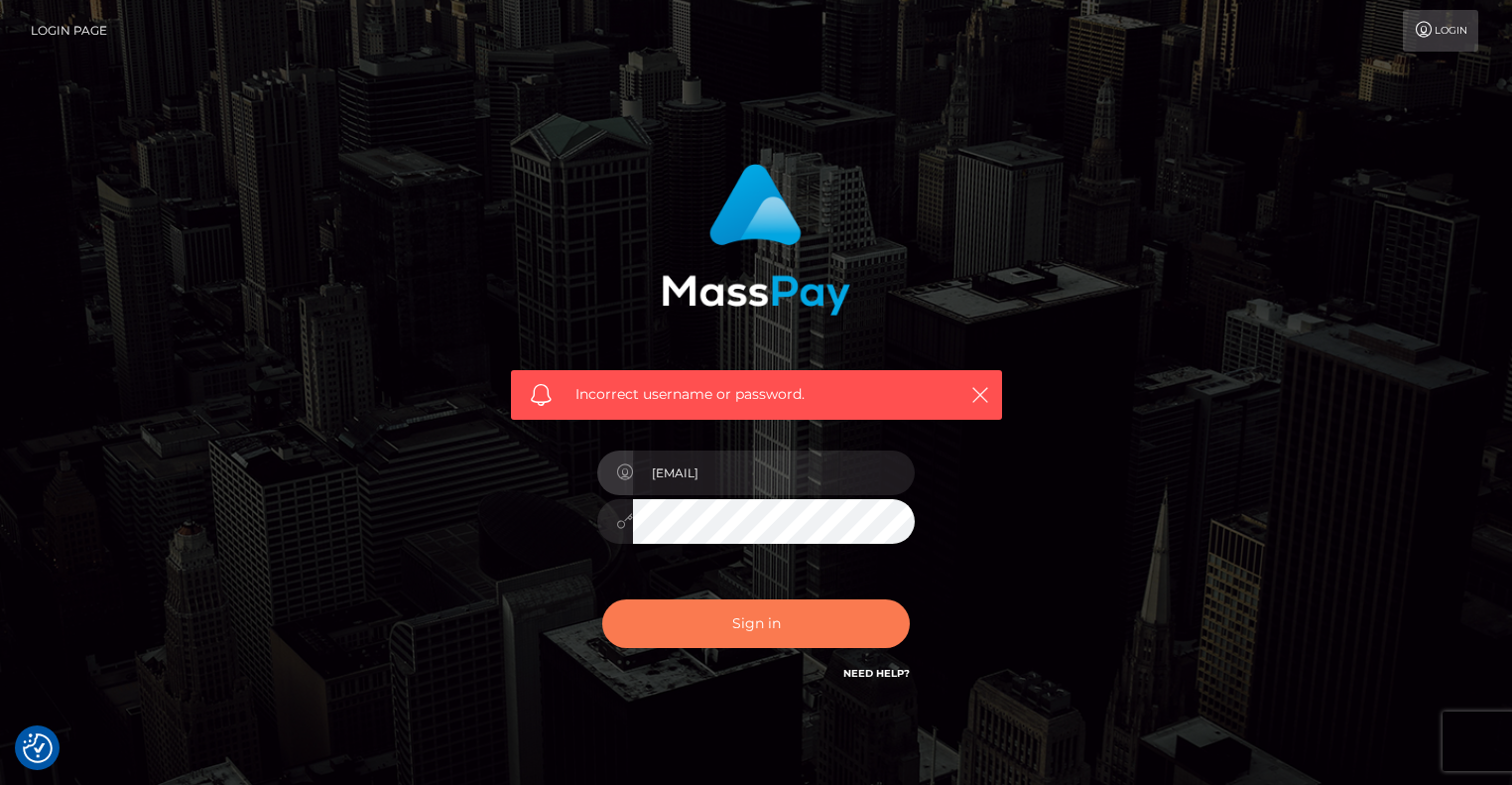 click on "Sign in" at bounding box center (756, 623) 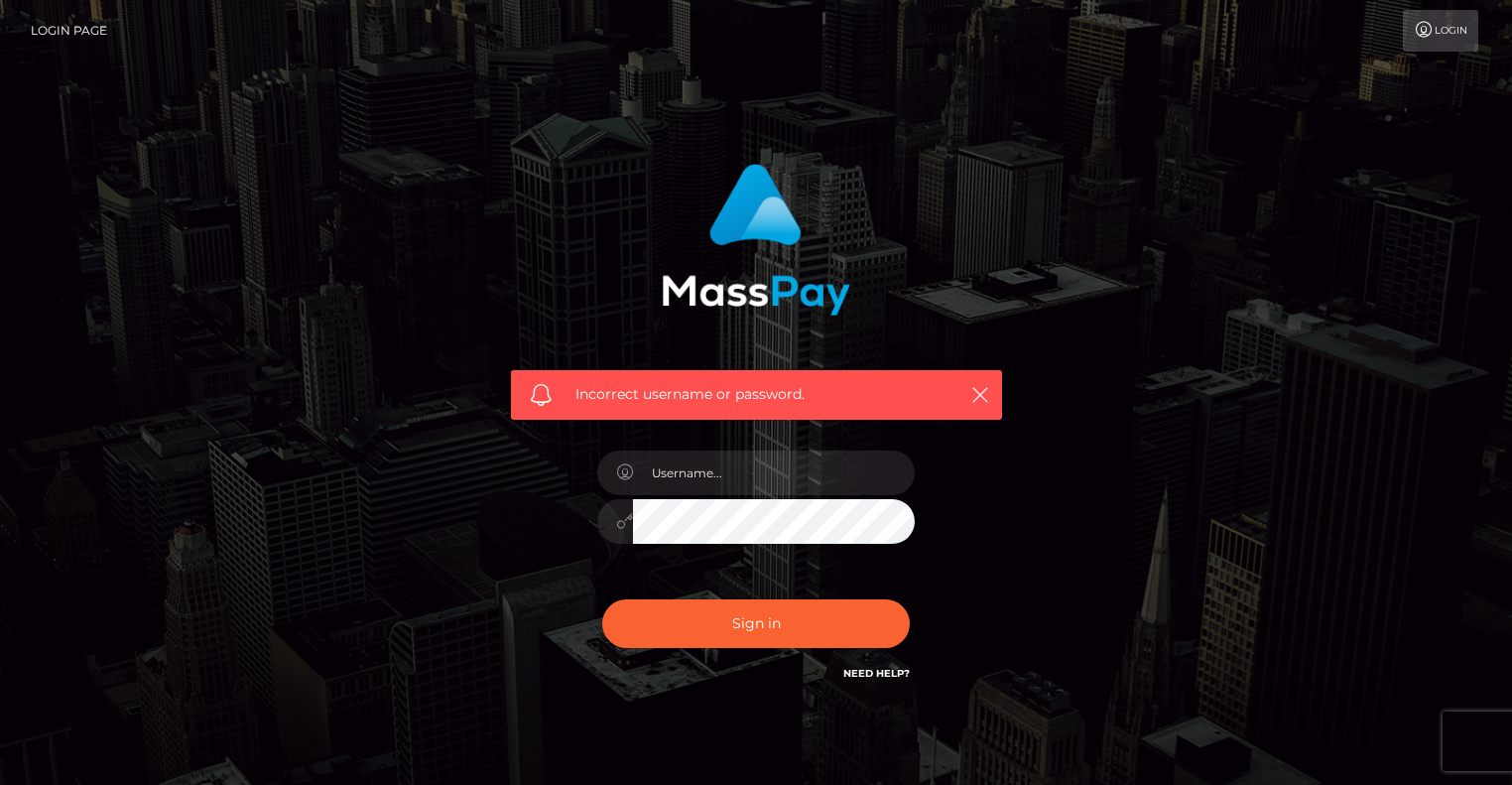 scroll, scrollTop: 0, scrollLeft: 0, axis: both 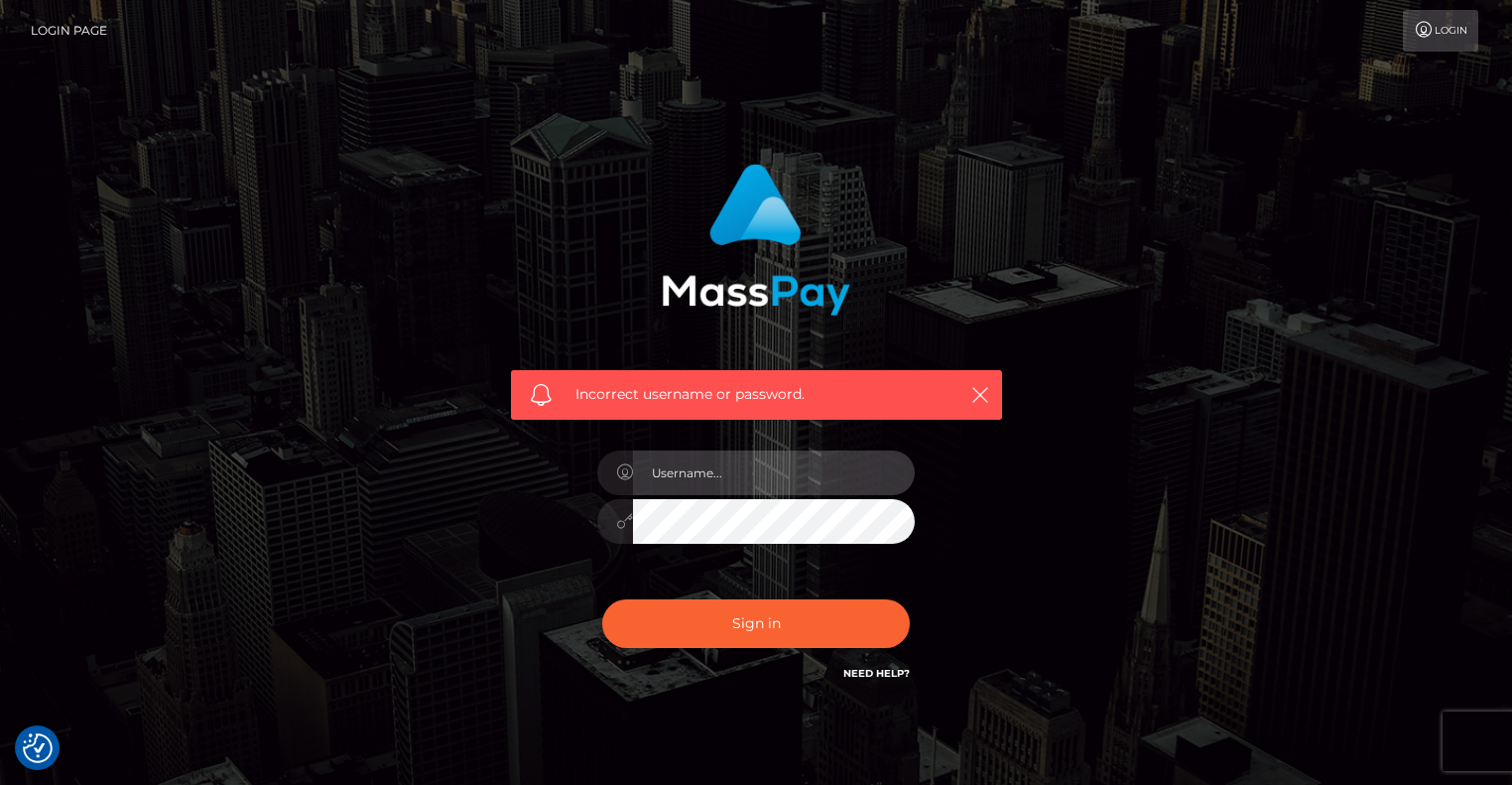 type on "[EMAIL]" 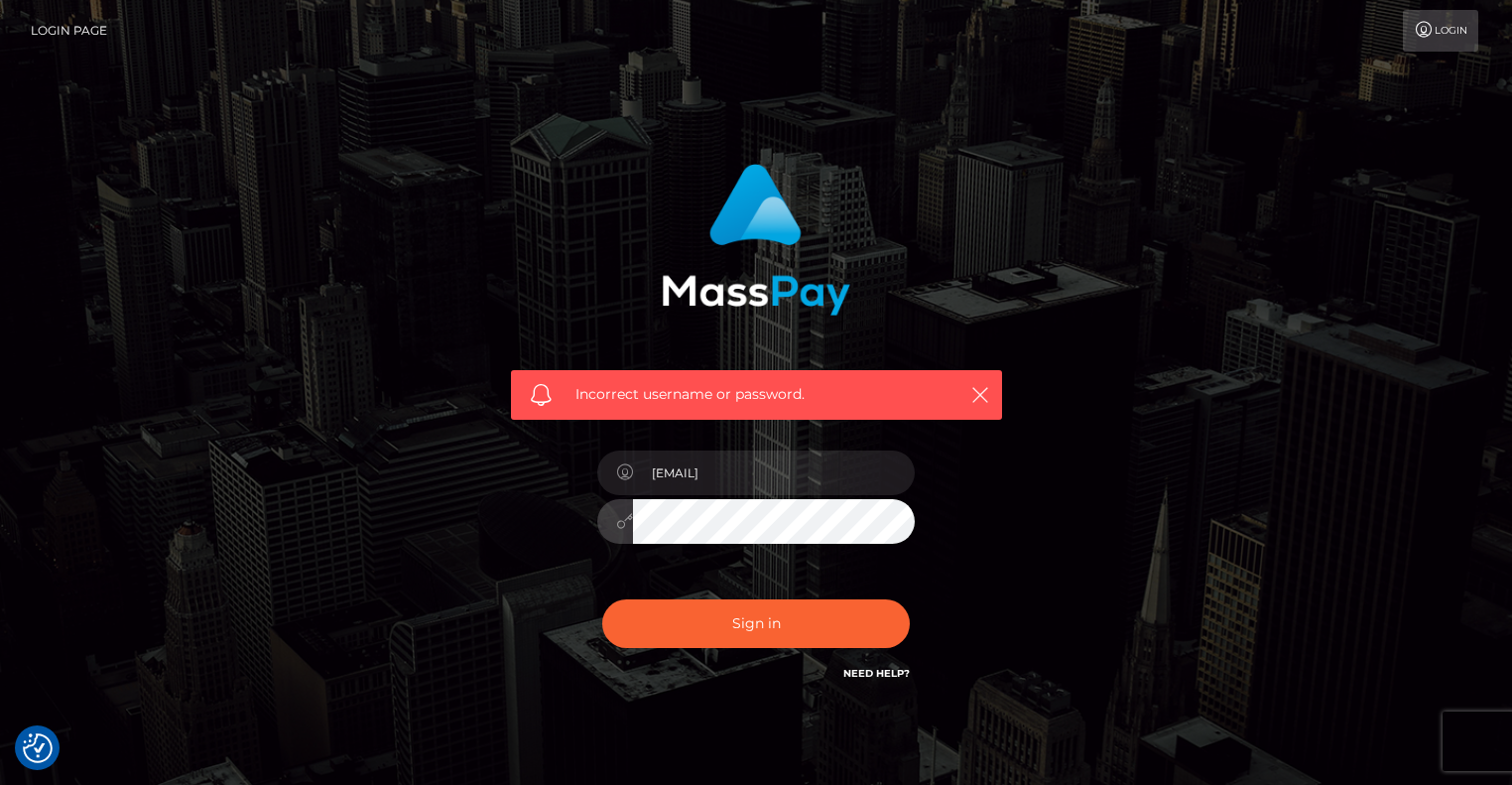 click at bounding box center (756, 518) 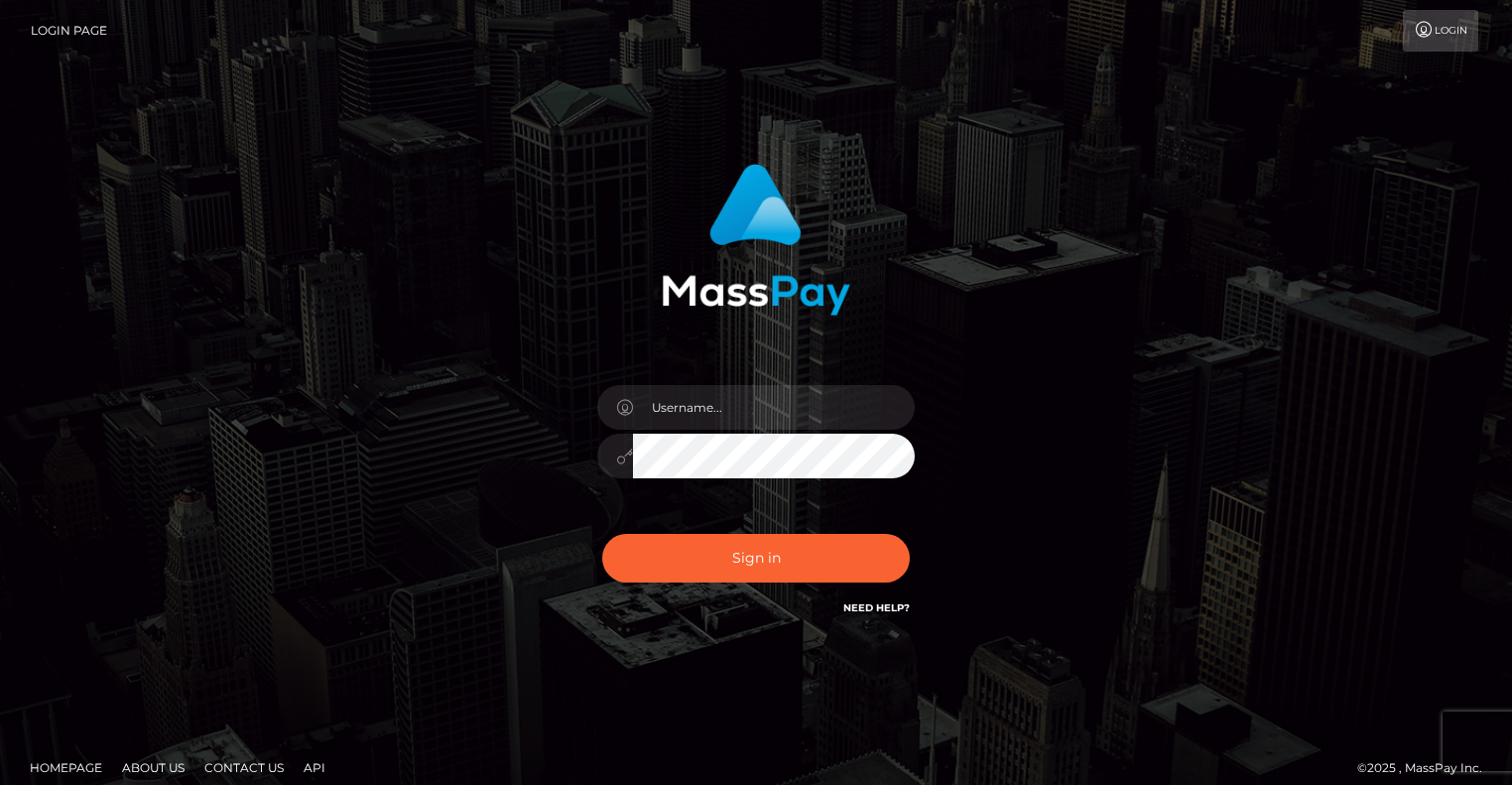 scroll, scrollTop: 0, scrollLeft: 0, axis: both 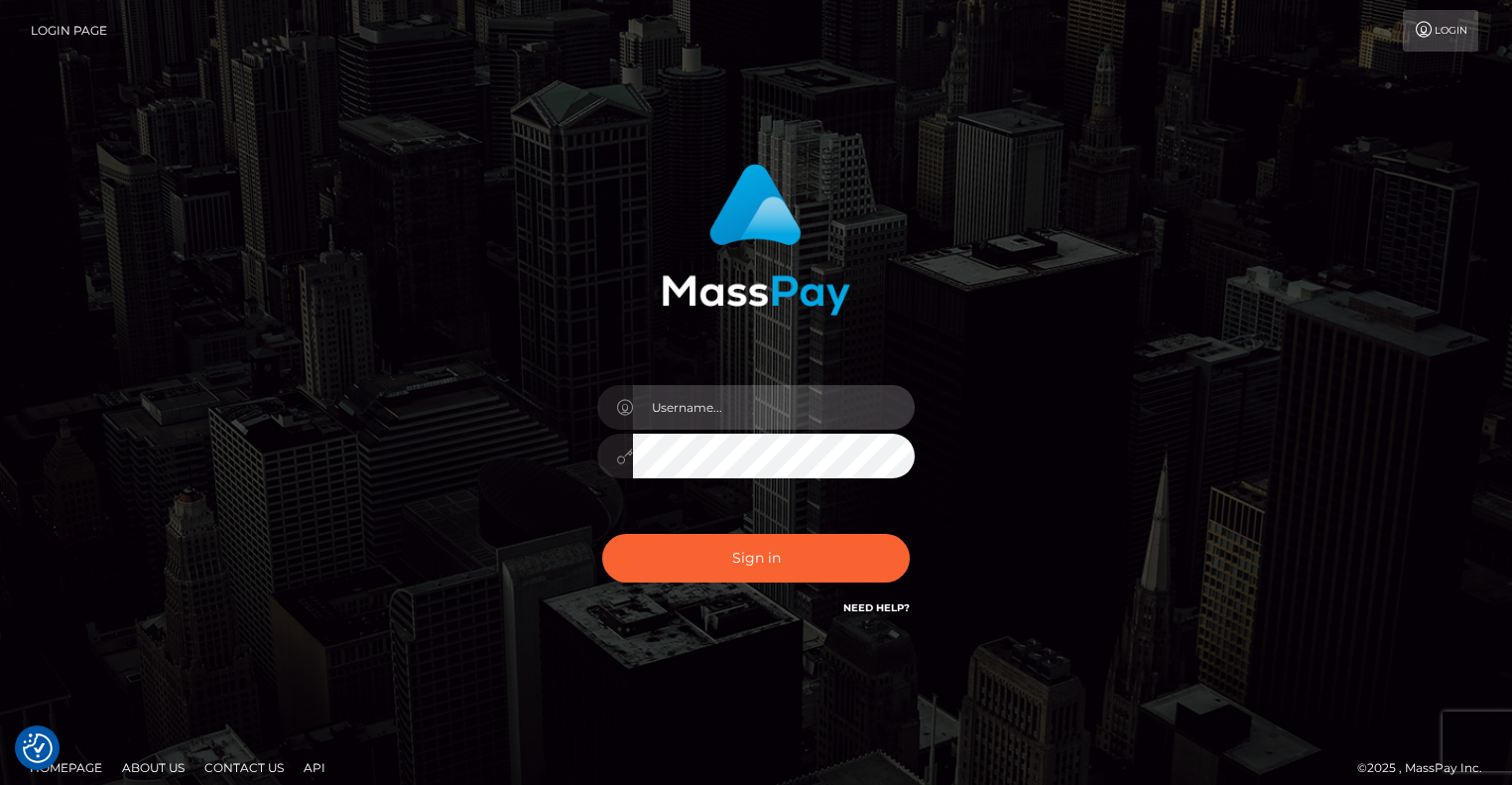 type on "[EMAIL]" 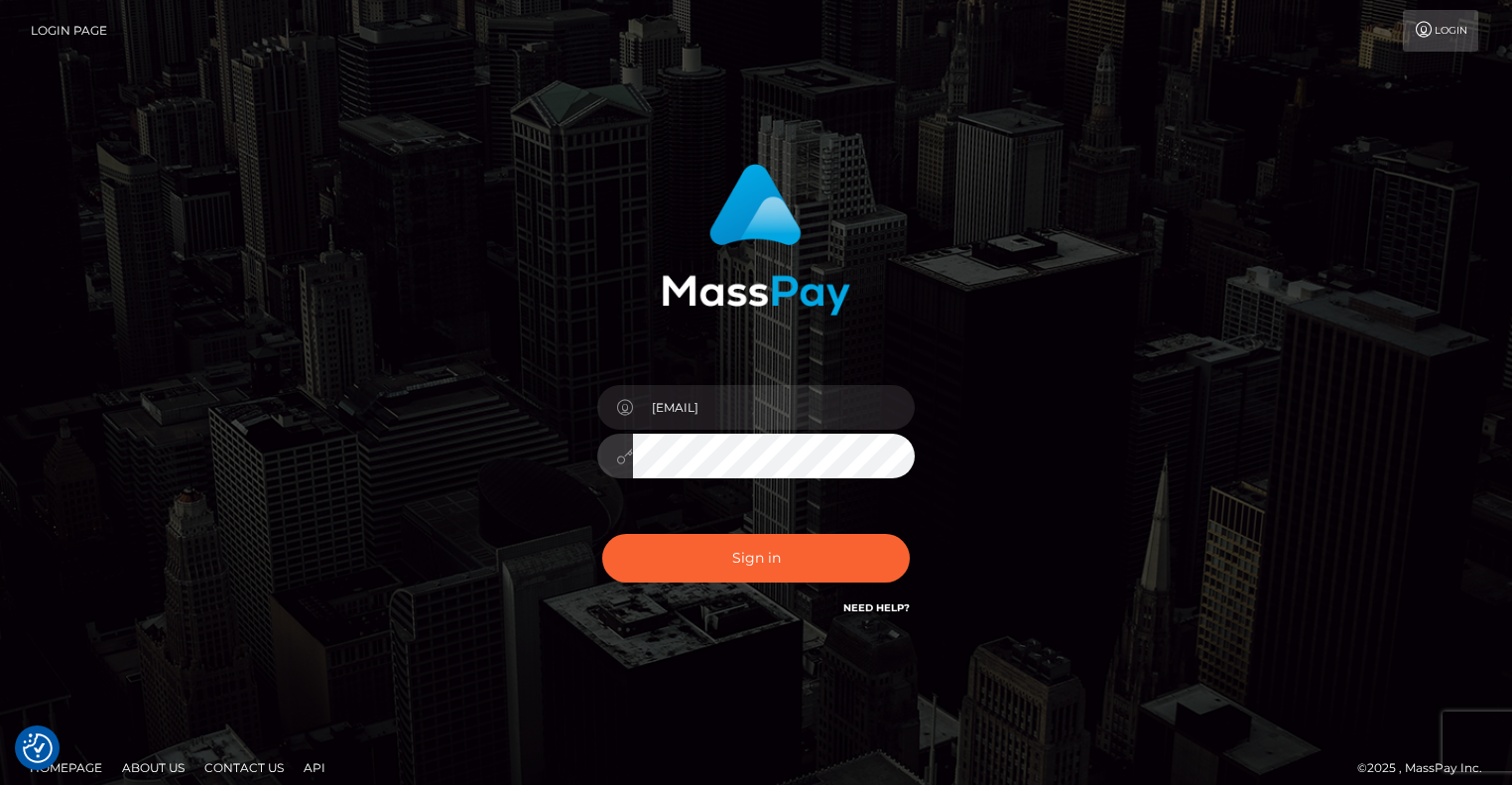 click at bounding box center [756, 453] 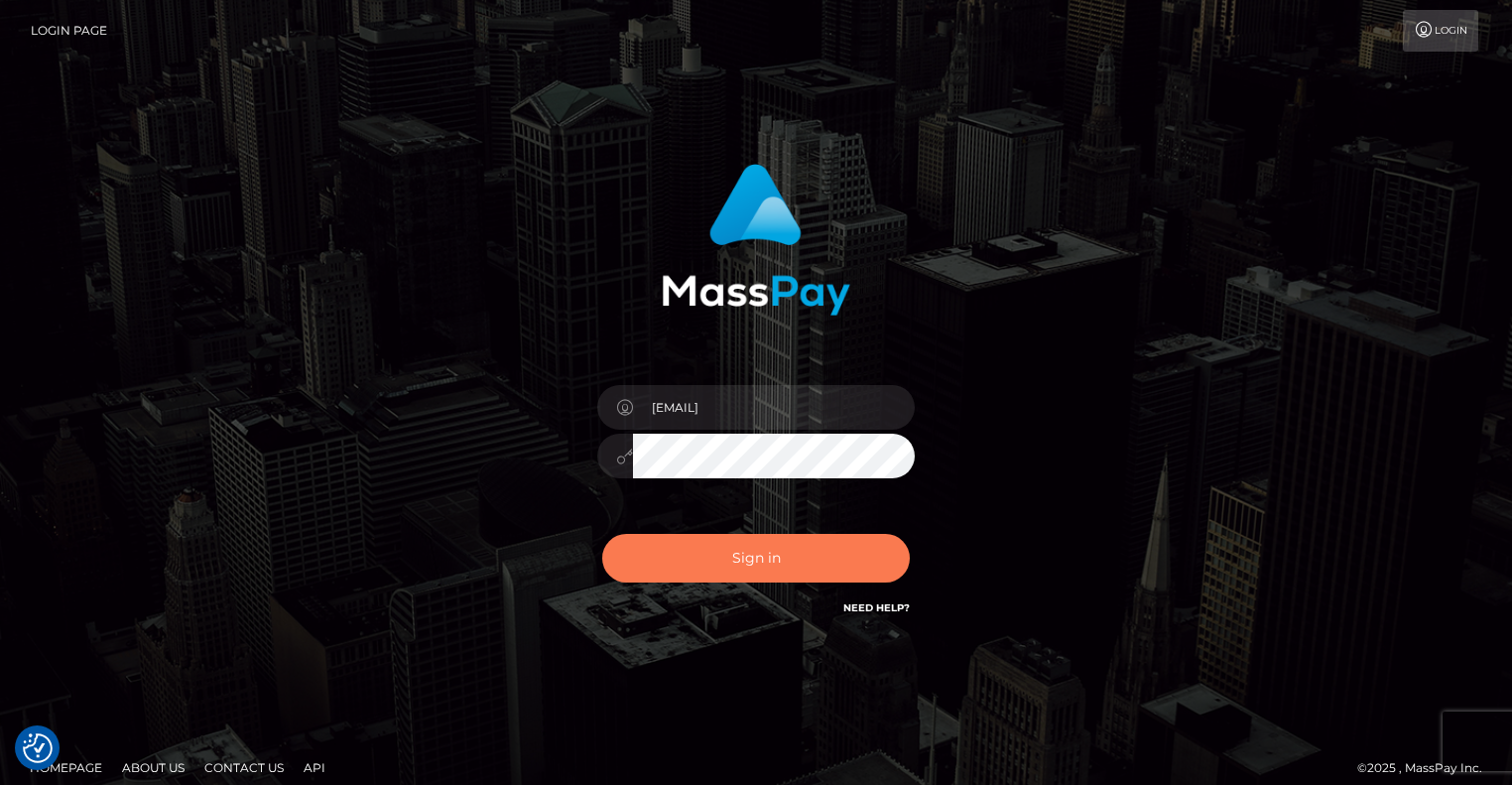 click on "Sign in" at bounding box center [756, 558] 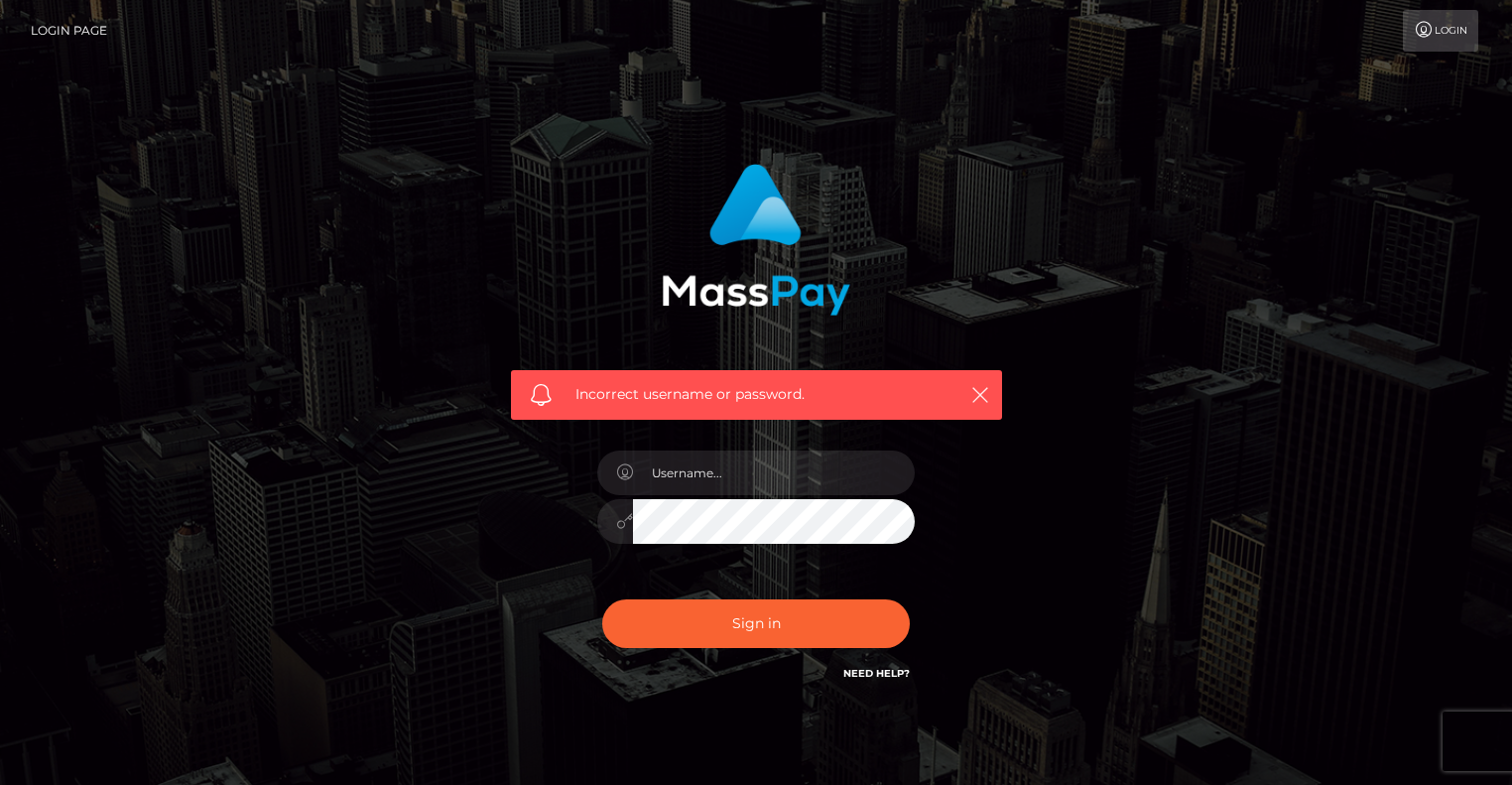 scroll, scrollTop: 0, scrollLeft: 0, axis: both 